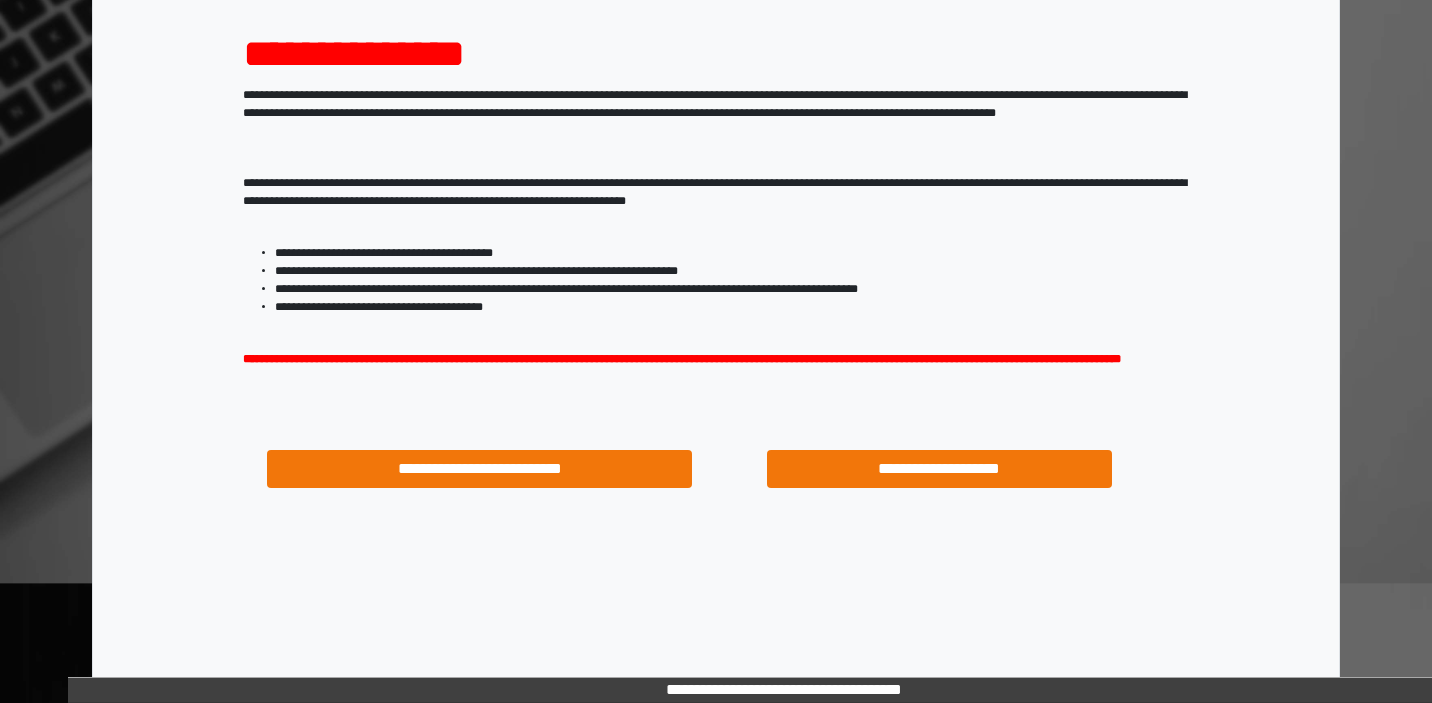 scroll, scrollTop: 226, scrollLeft: 0, axis: vertical 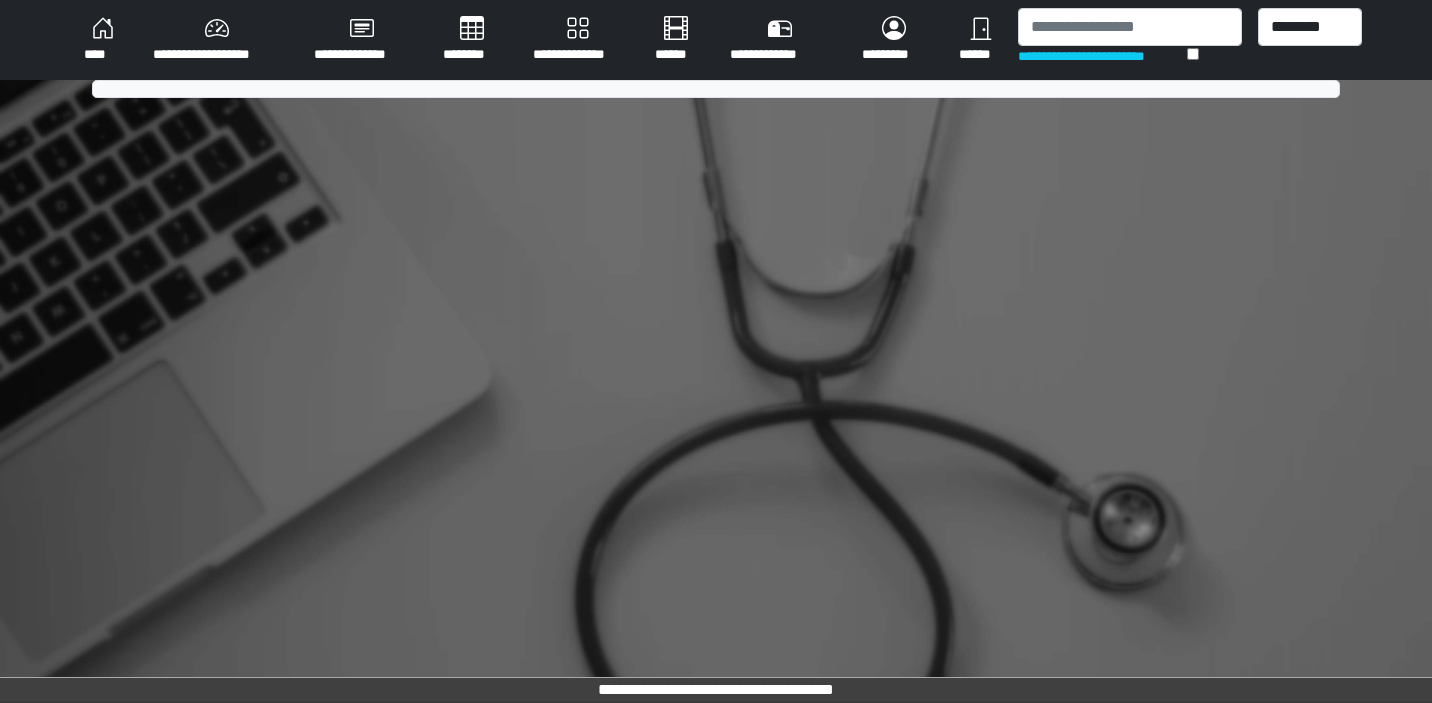 click on "********" at bounding box center (472, 40) 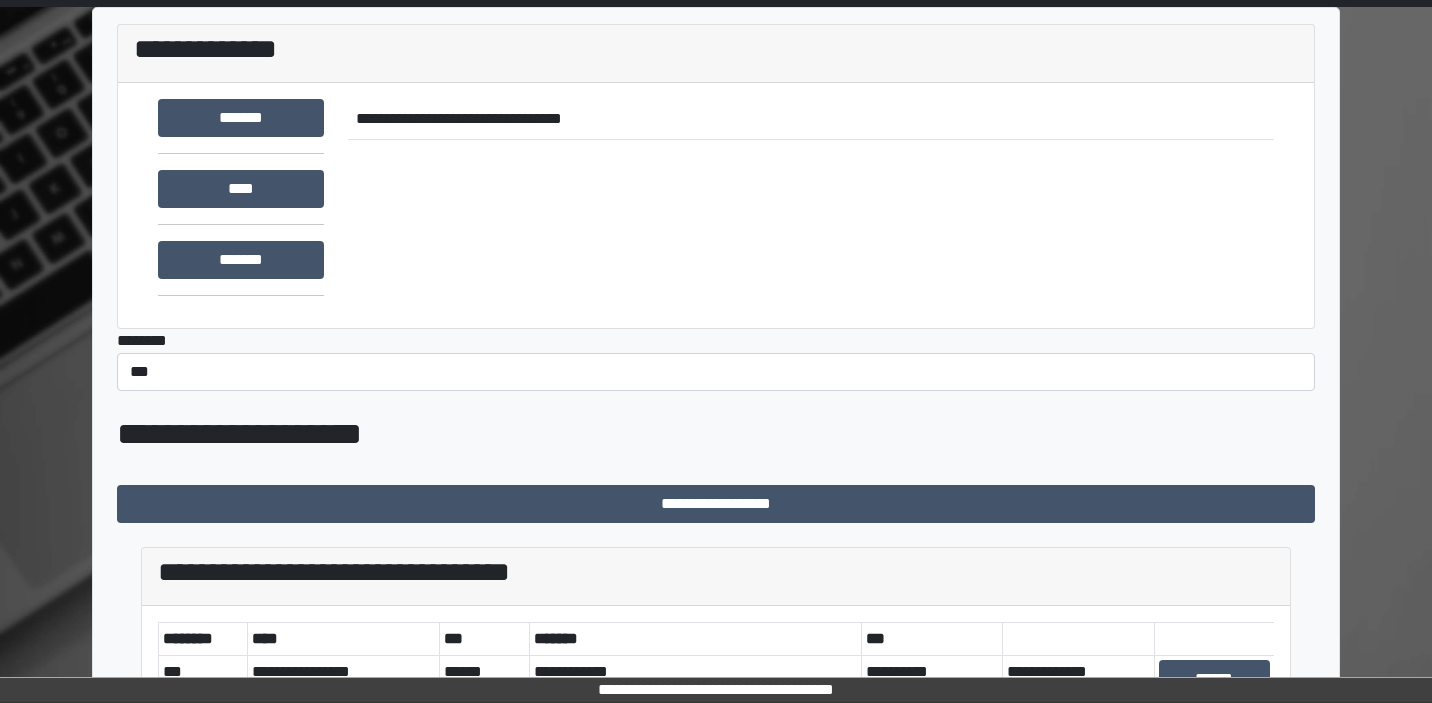 scroll, scrollTop: 0, scrollLeft: 0, axis: both 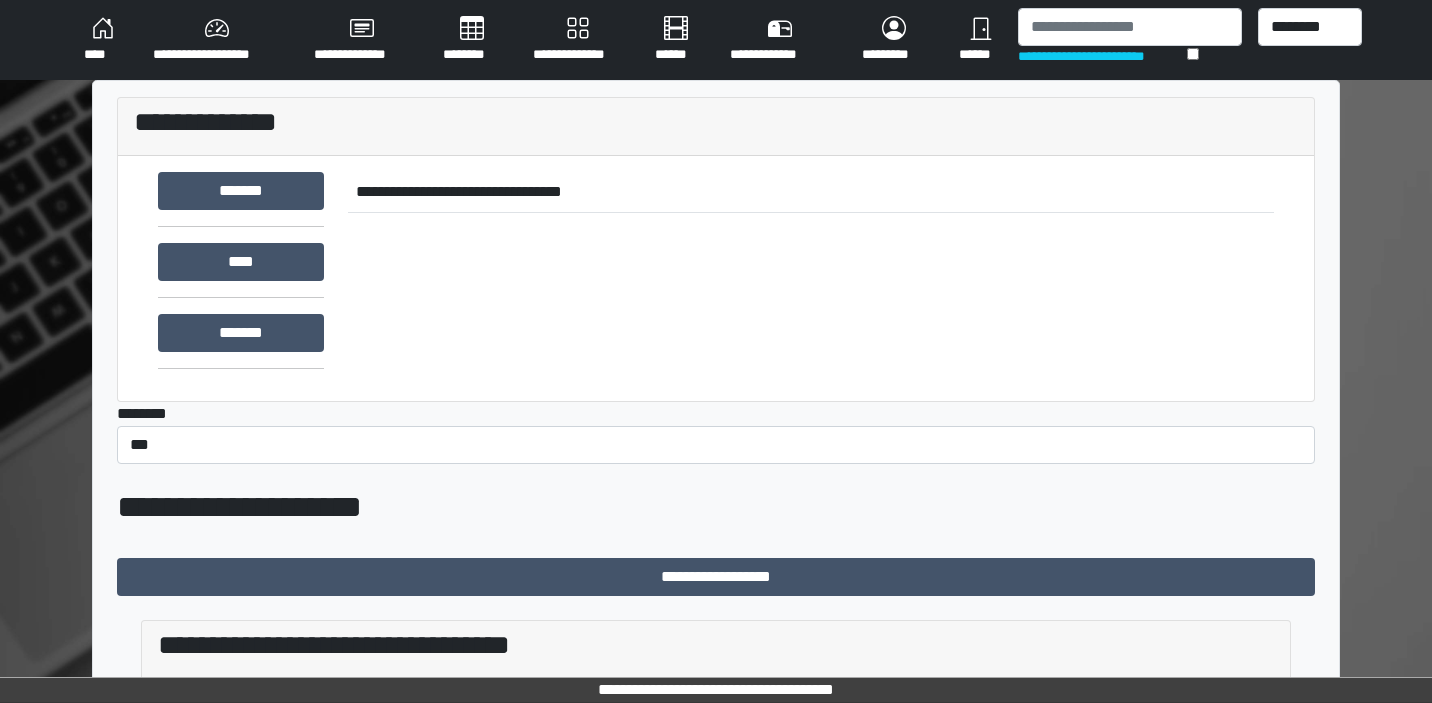 click on "********" at bounding box center (472, 40) 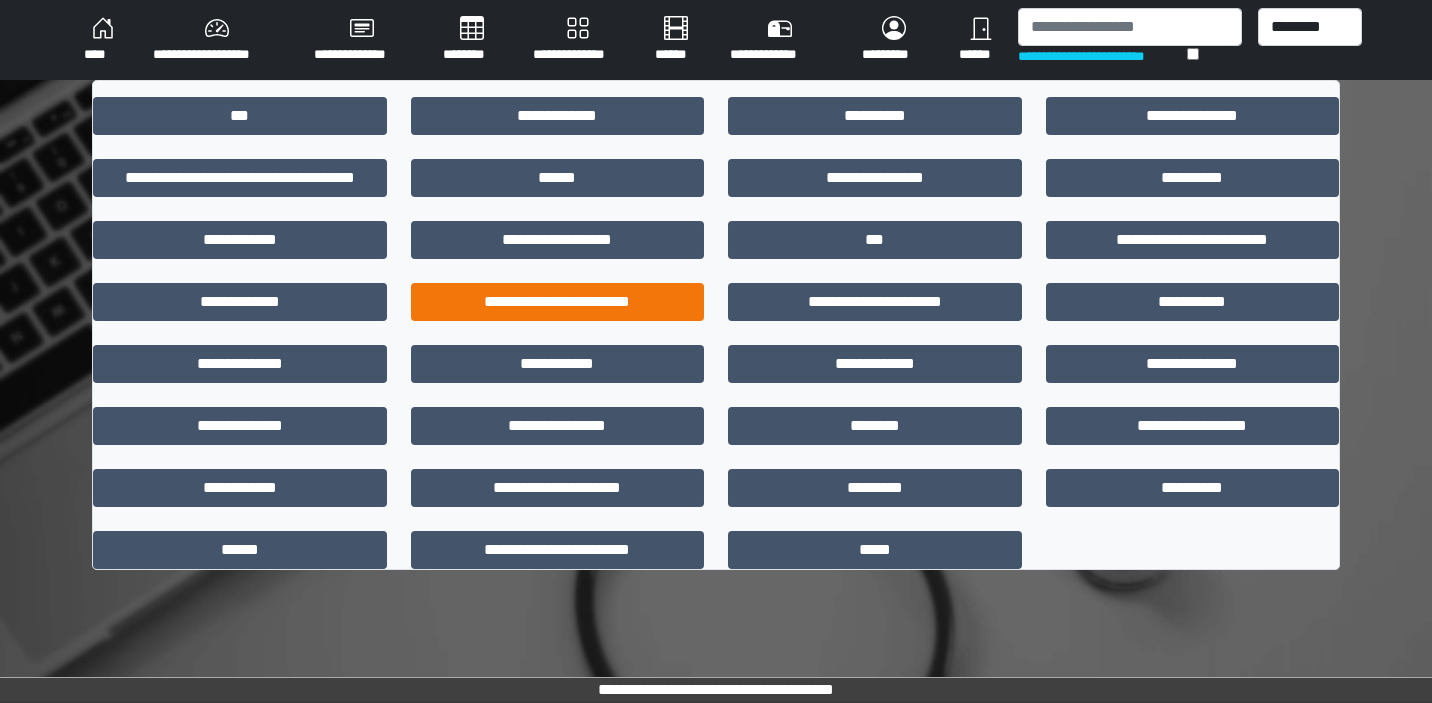 click on "**********" at bounding box center (558, 302) 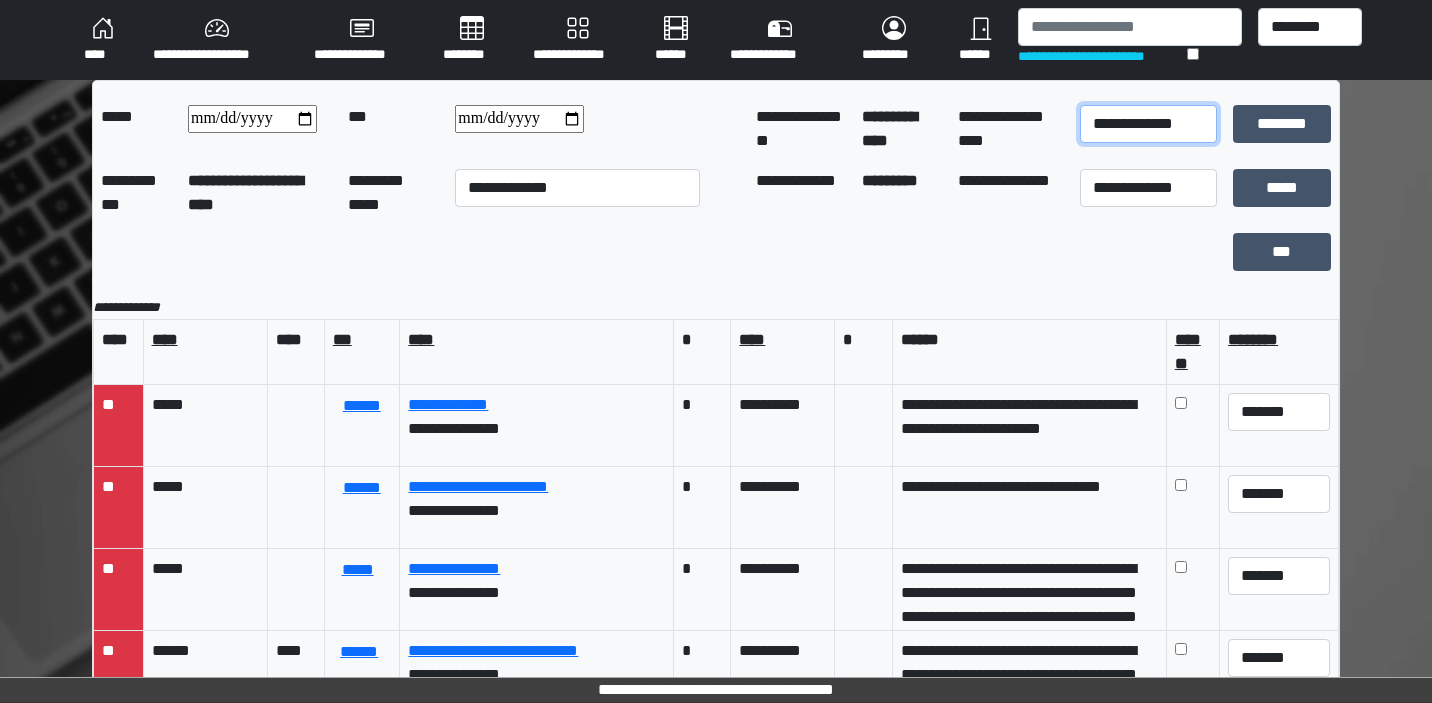 select on "*" 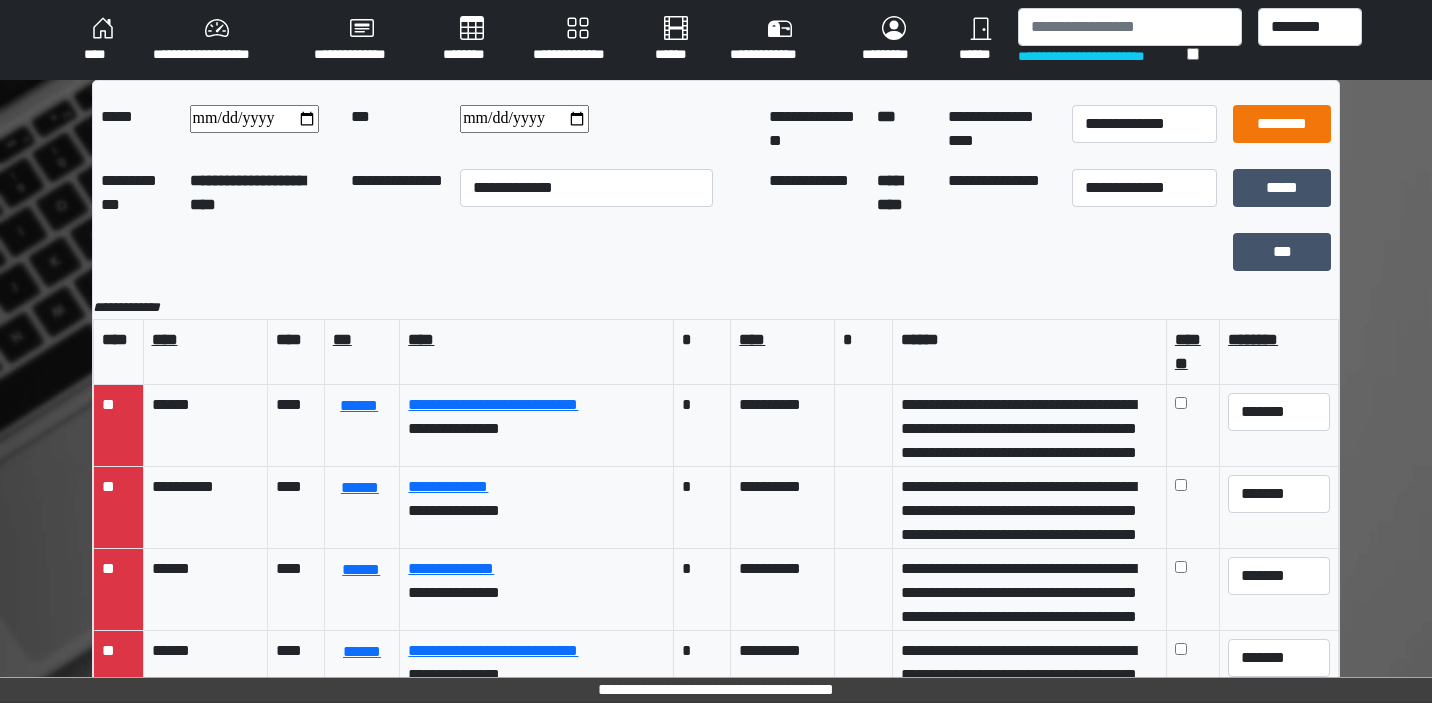 click on "********" at bounding box center (1282, 124) 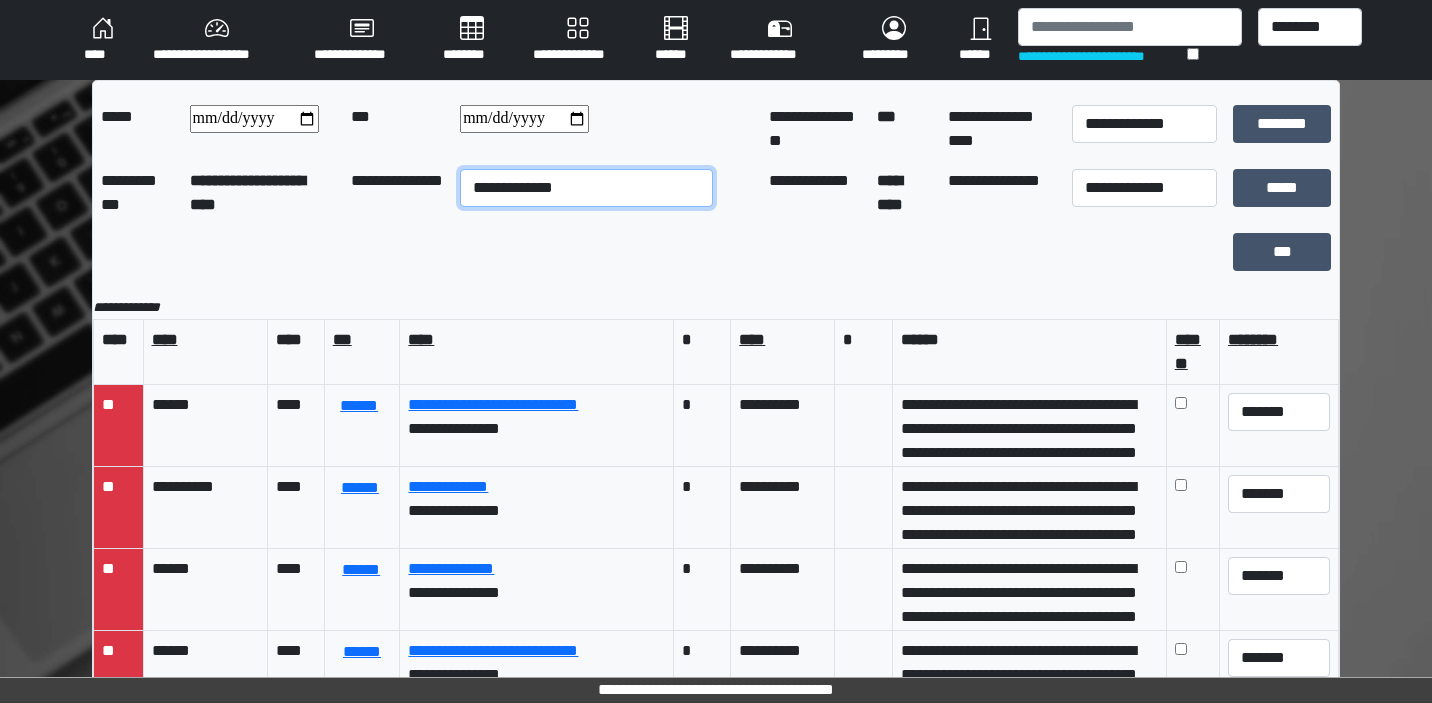 select on "*" 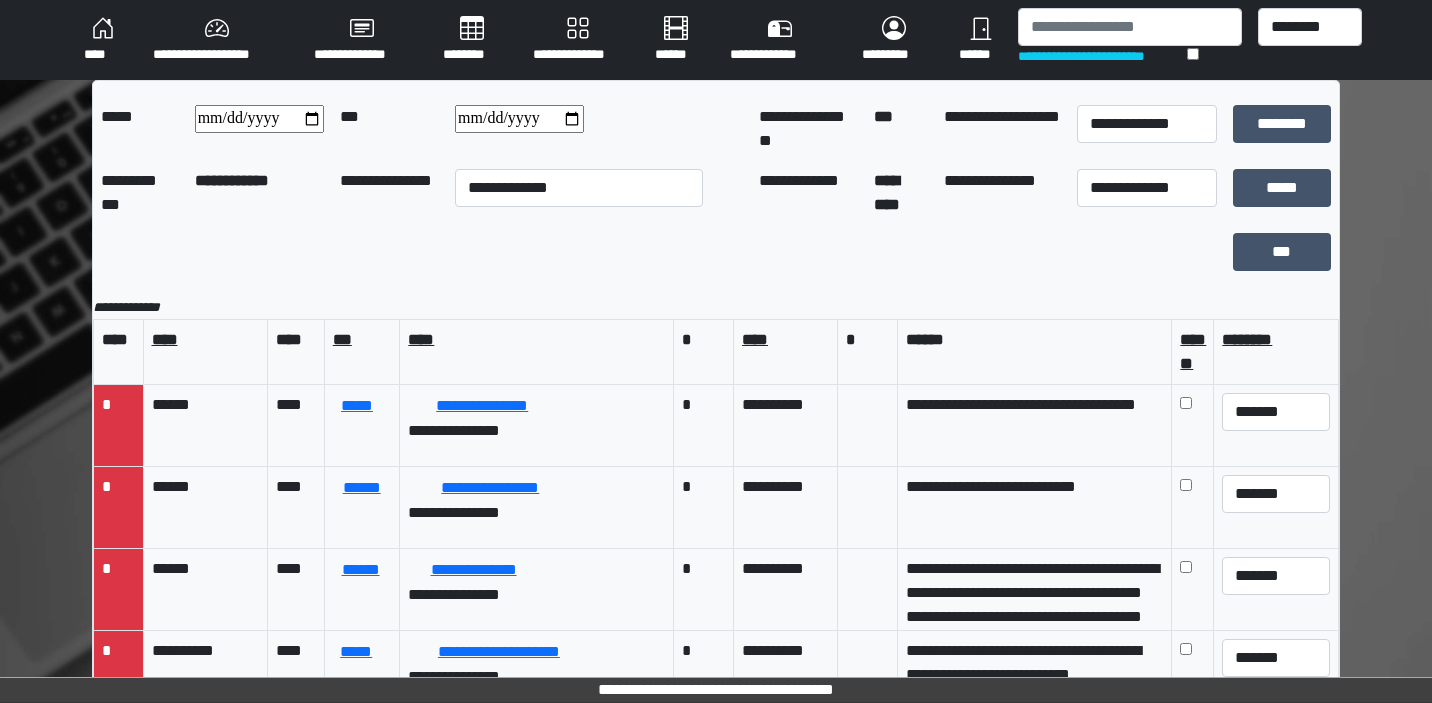 click at bounding box center [579, 129] 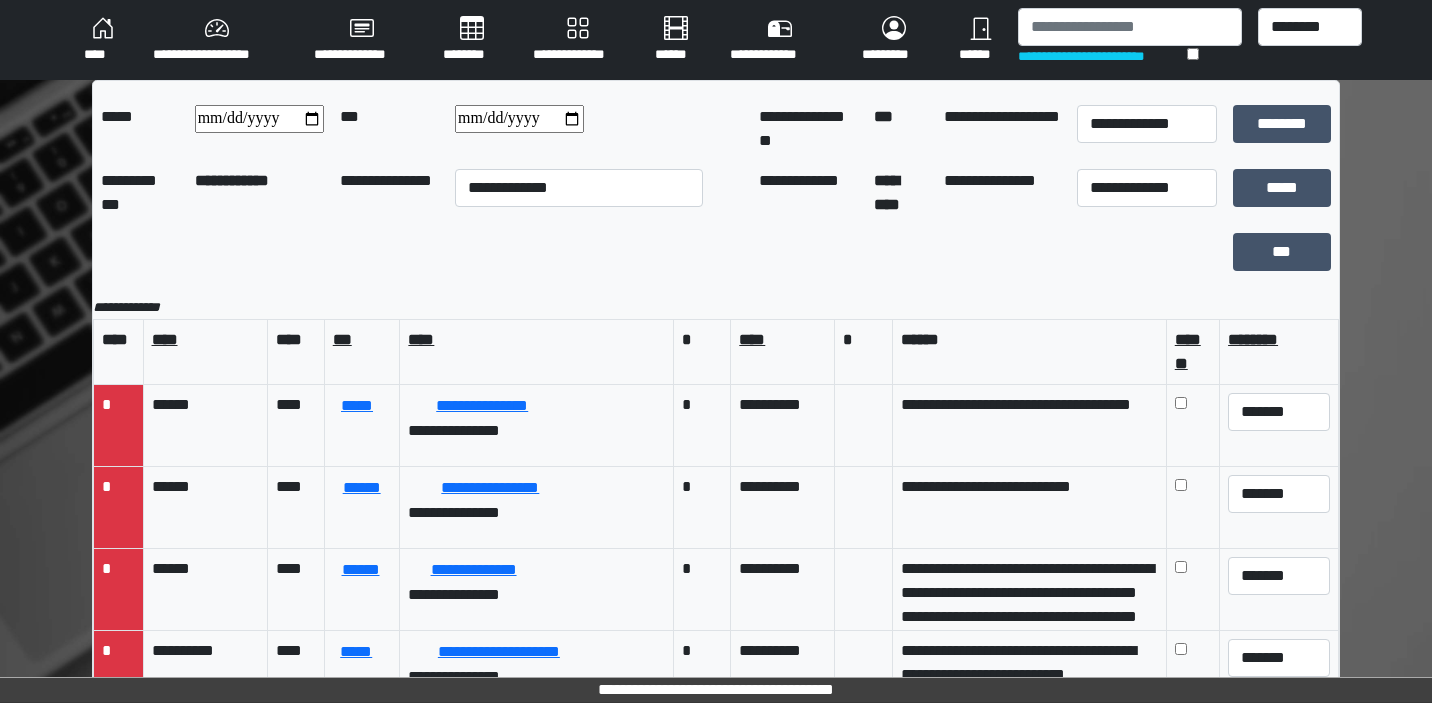 click at bounding box center [519, 119] 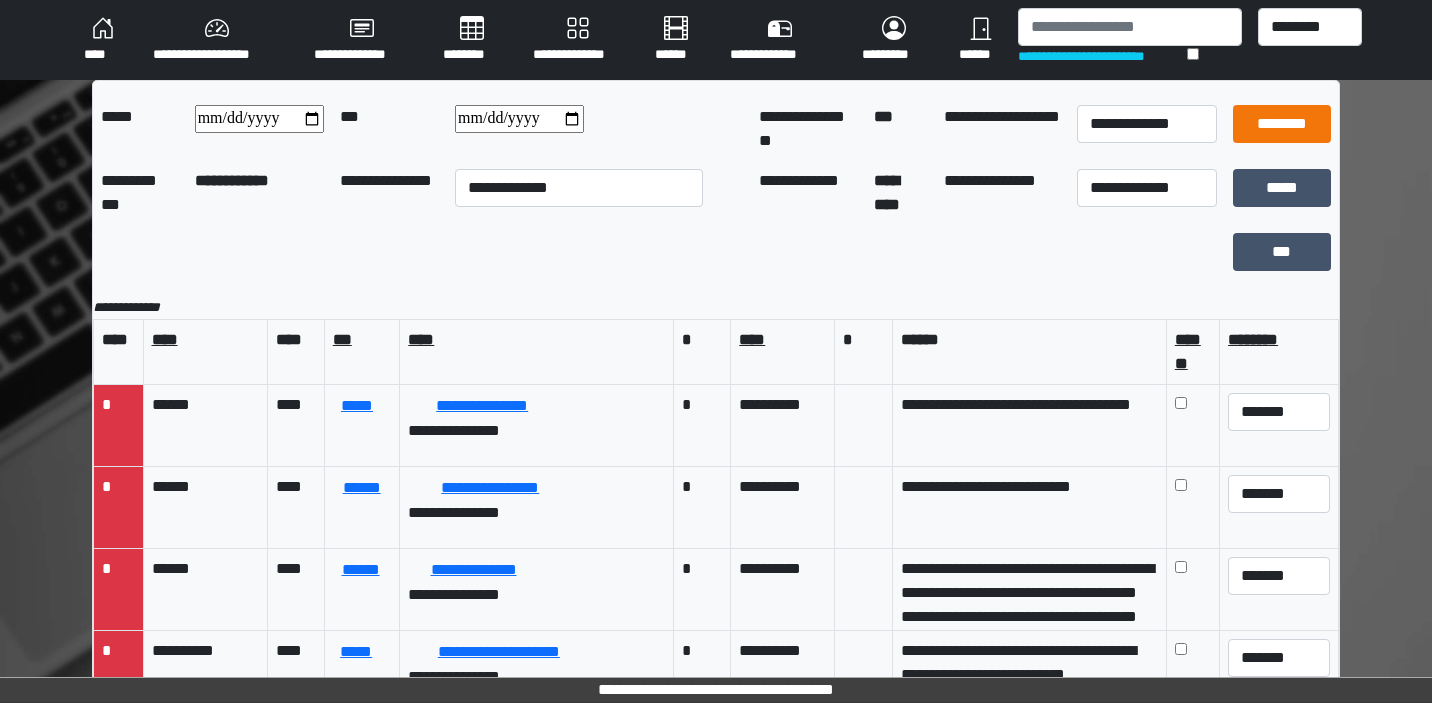 click on "********" at bounding box center [1282, 124] 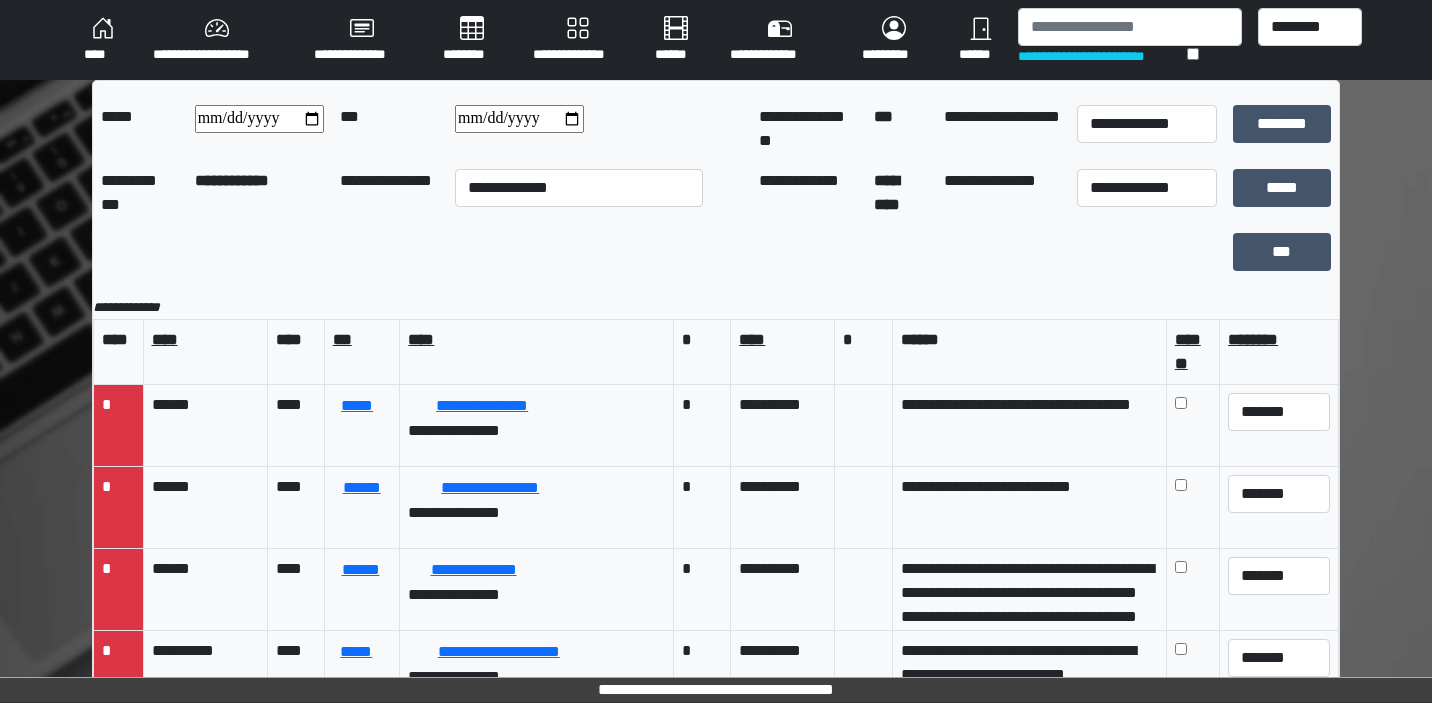 click on "**********" at bounding box center [579, 193] 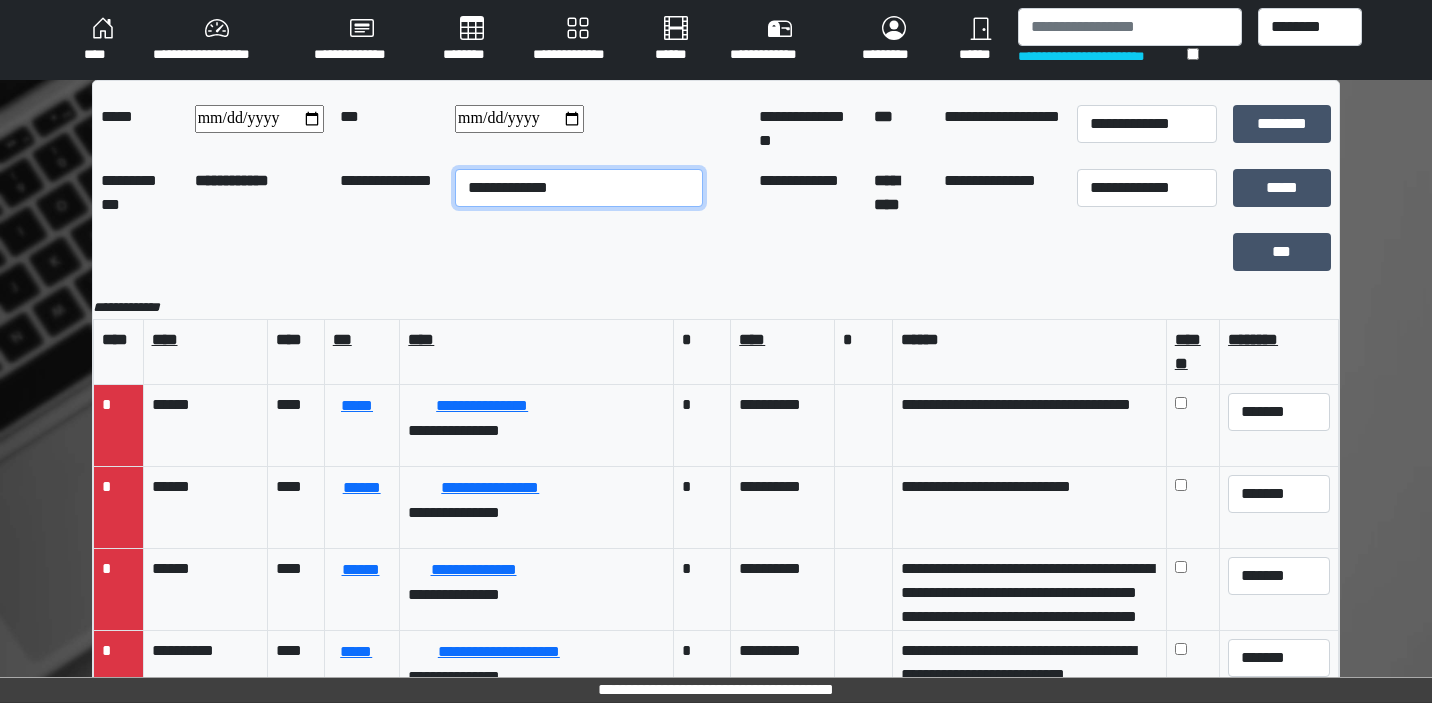 select on "**" 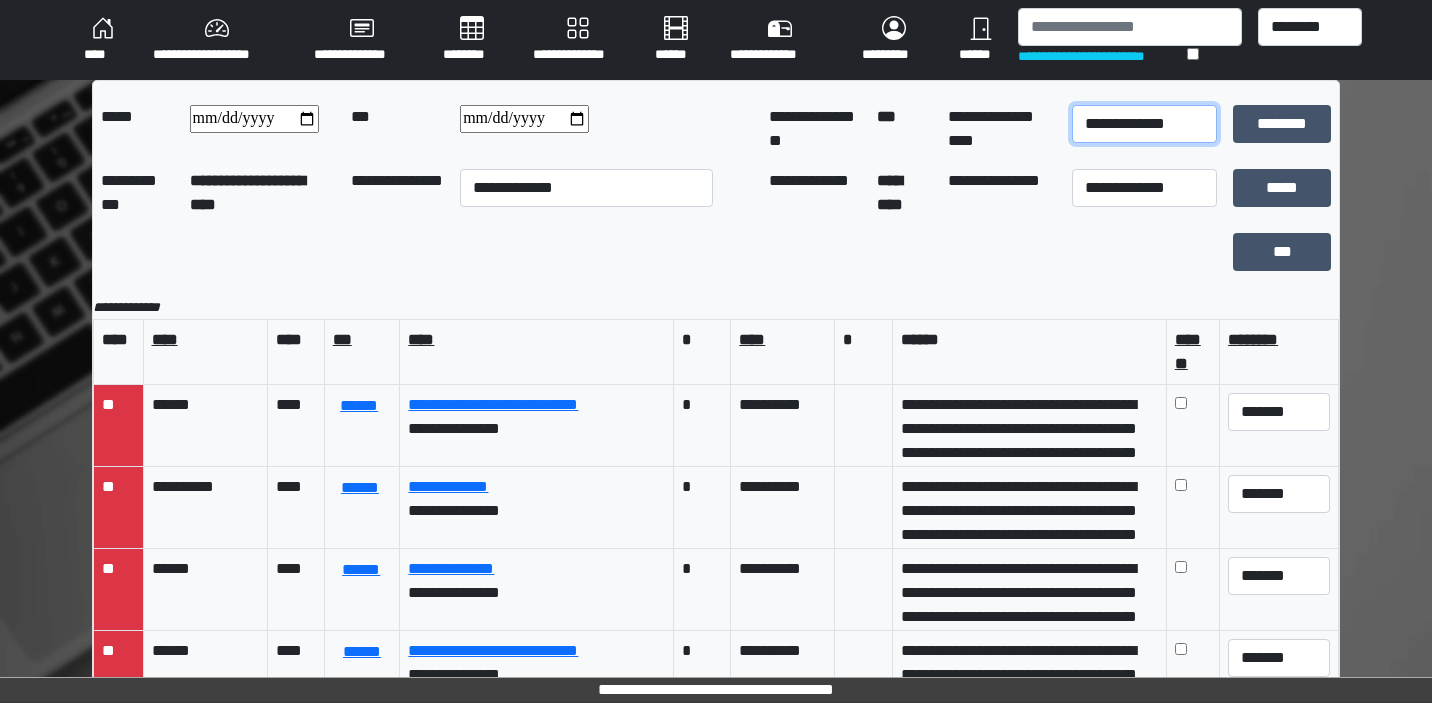 select on "*" 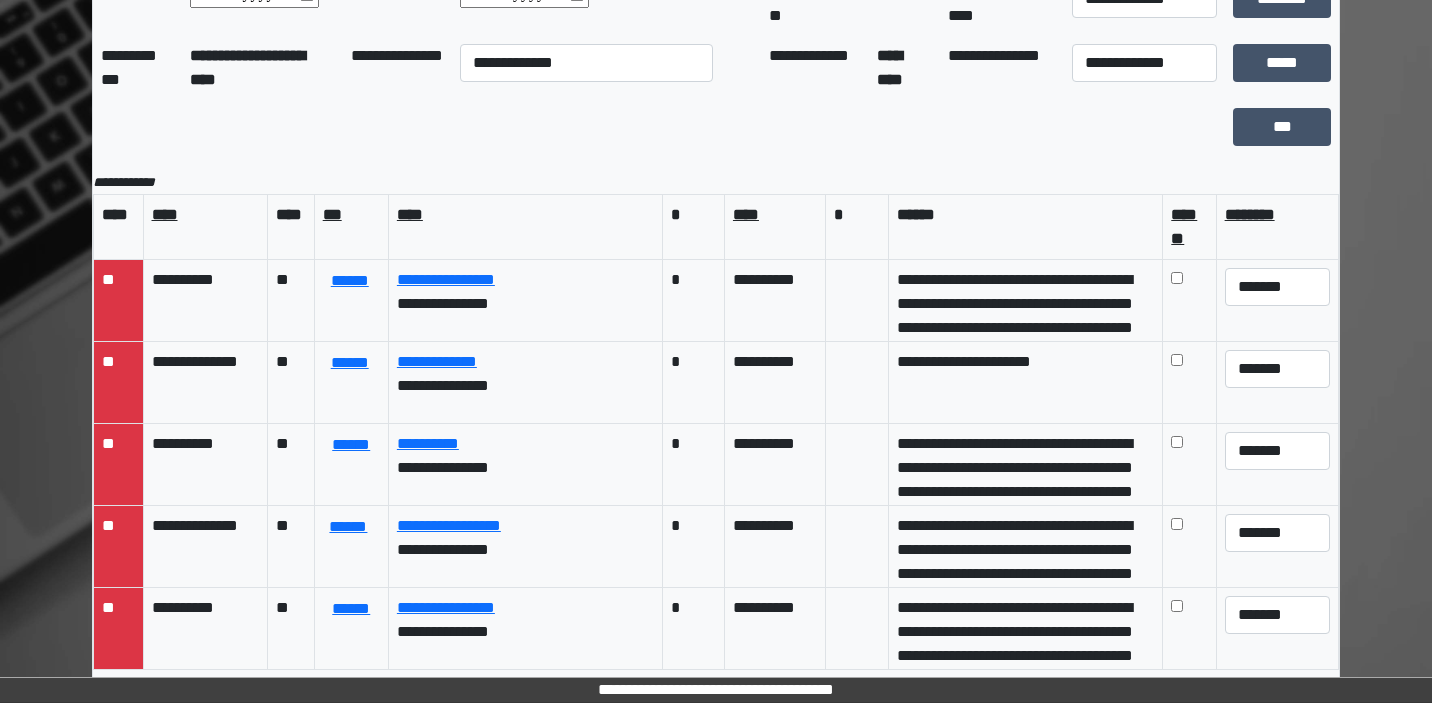scroll, scrollTop: 125, scrollLeft: 0, axis: vertical 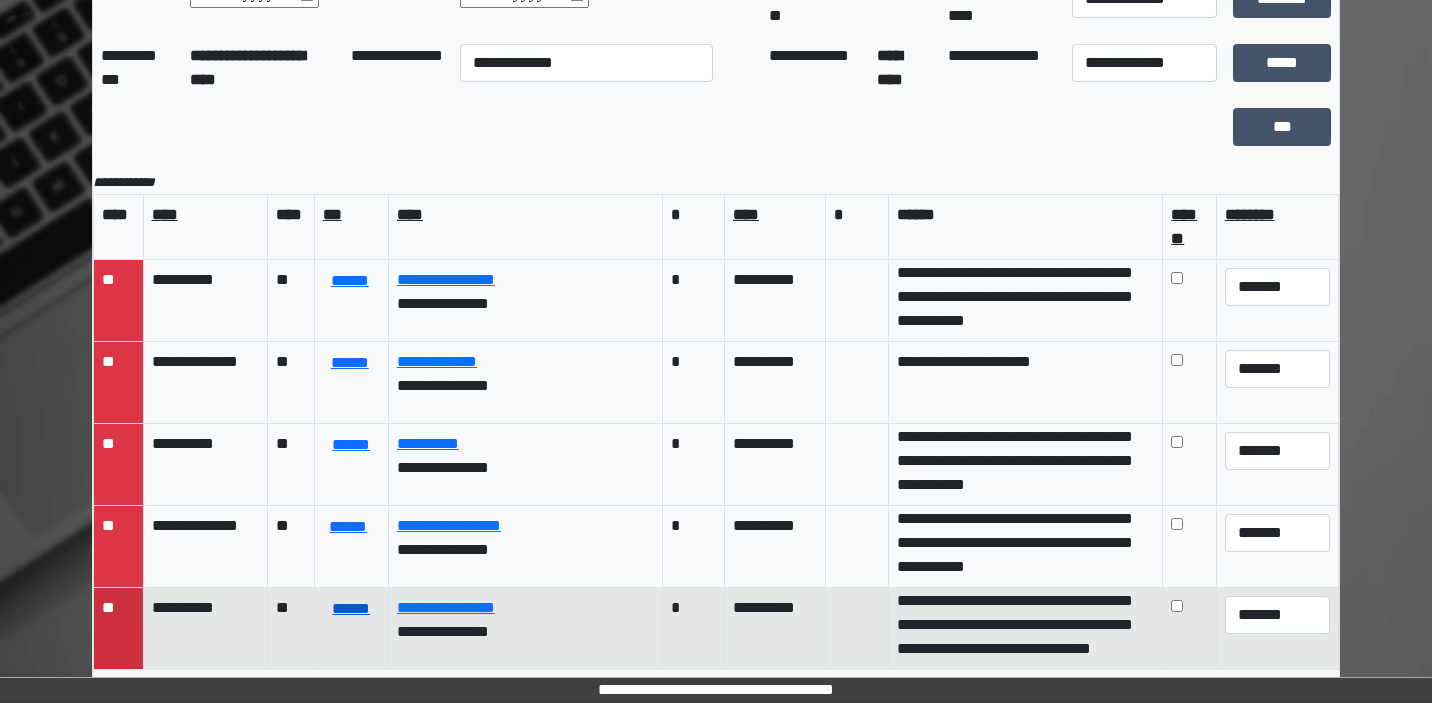 click on "******" at bounding box center (351, 609) 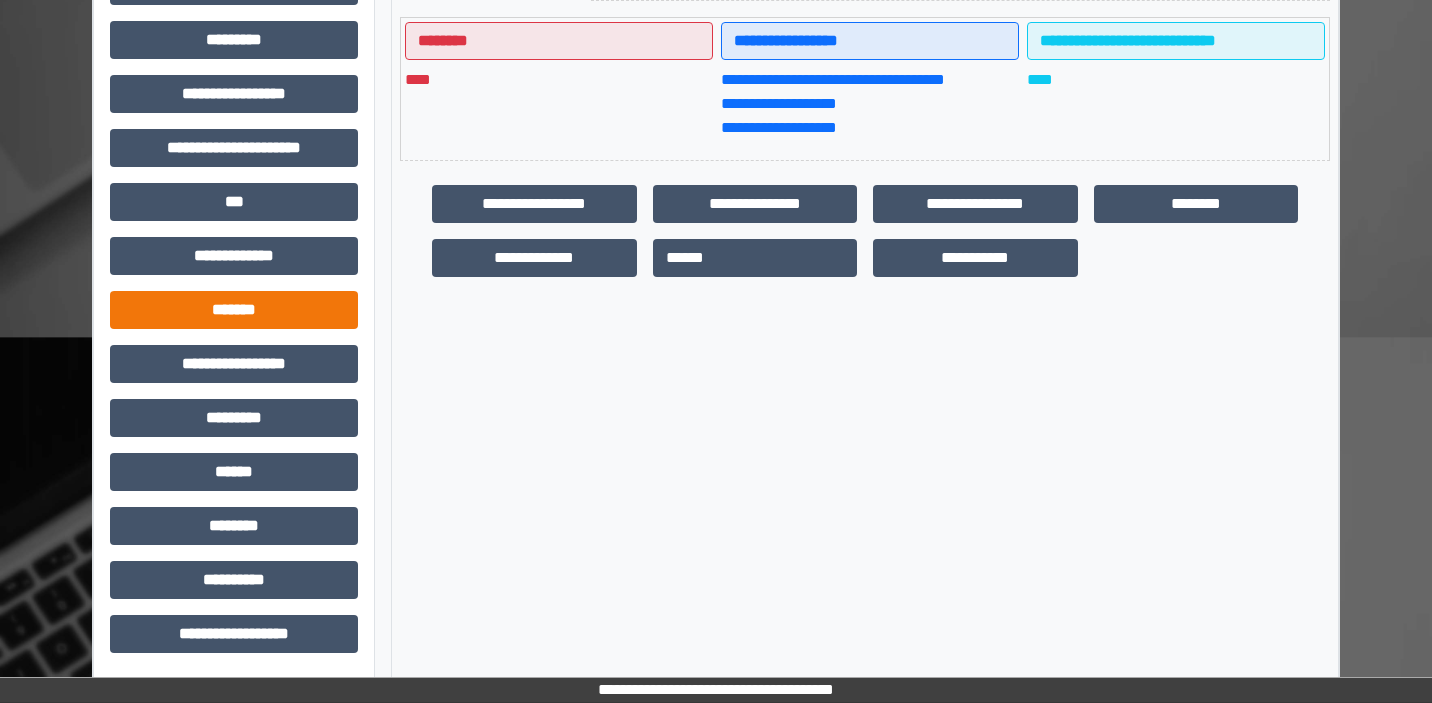 scroll, scrollTop: 471, scrollLeft: 0, axis: vertical 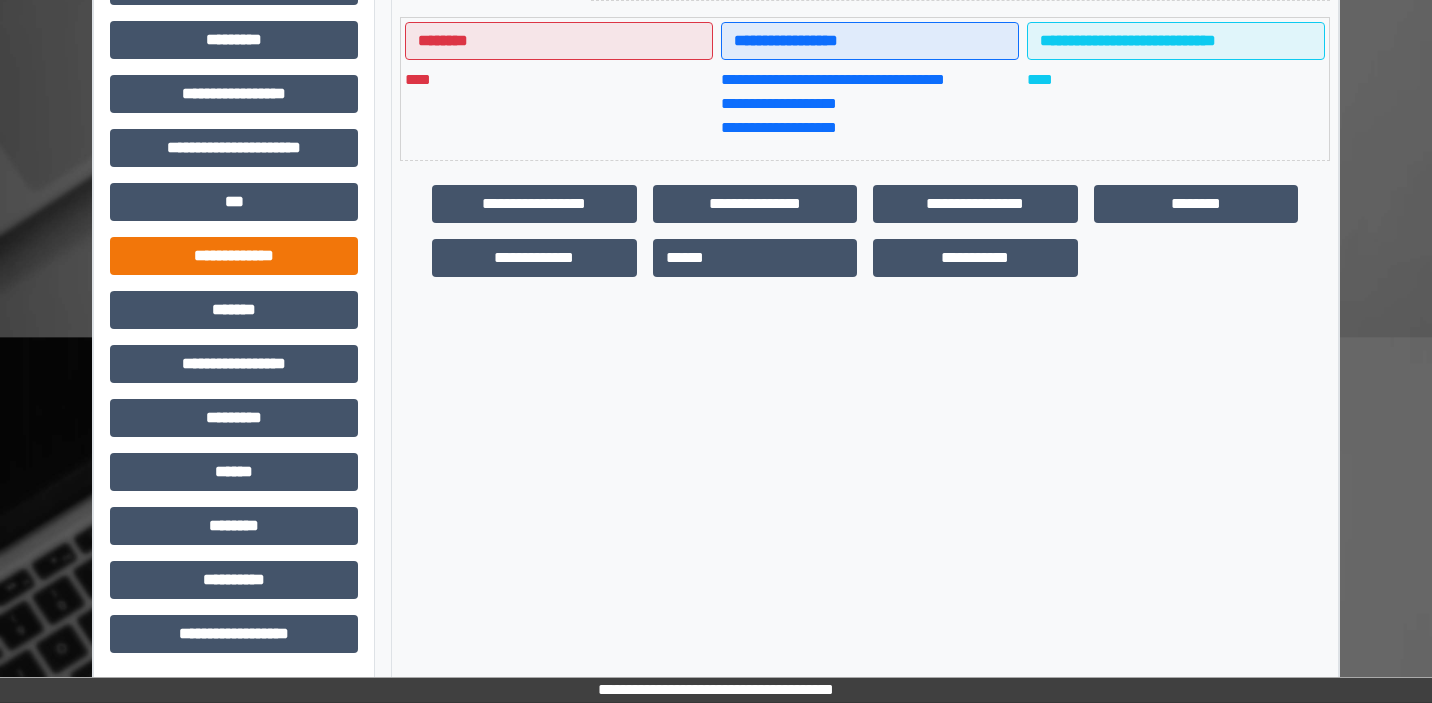 click on "**********" at bounding box center [234, 256] 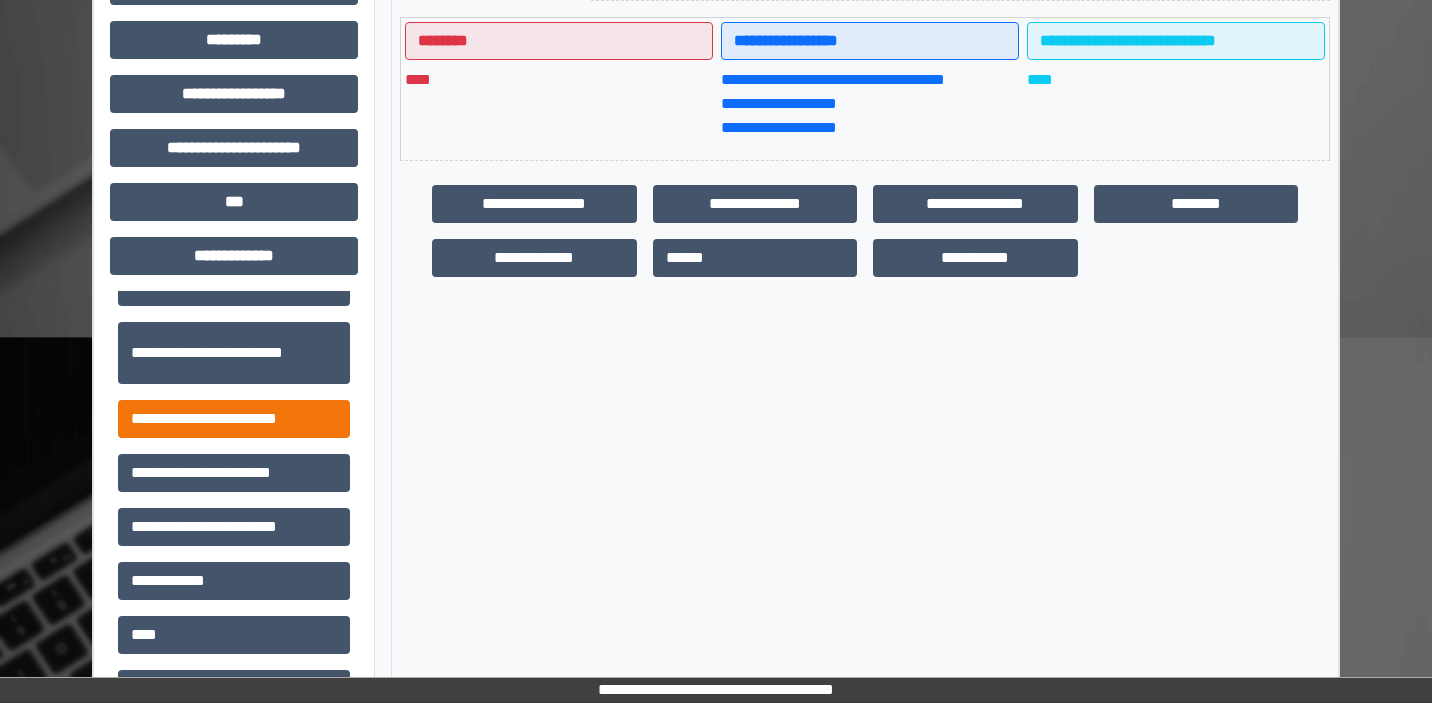 scroll, scrollTop: 484, scrollLeft: 0, axis: vertical 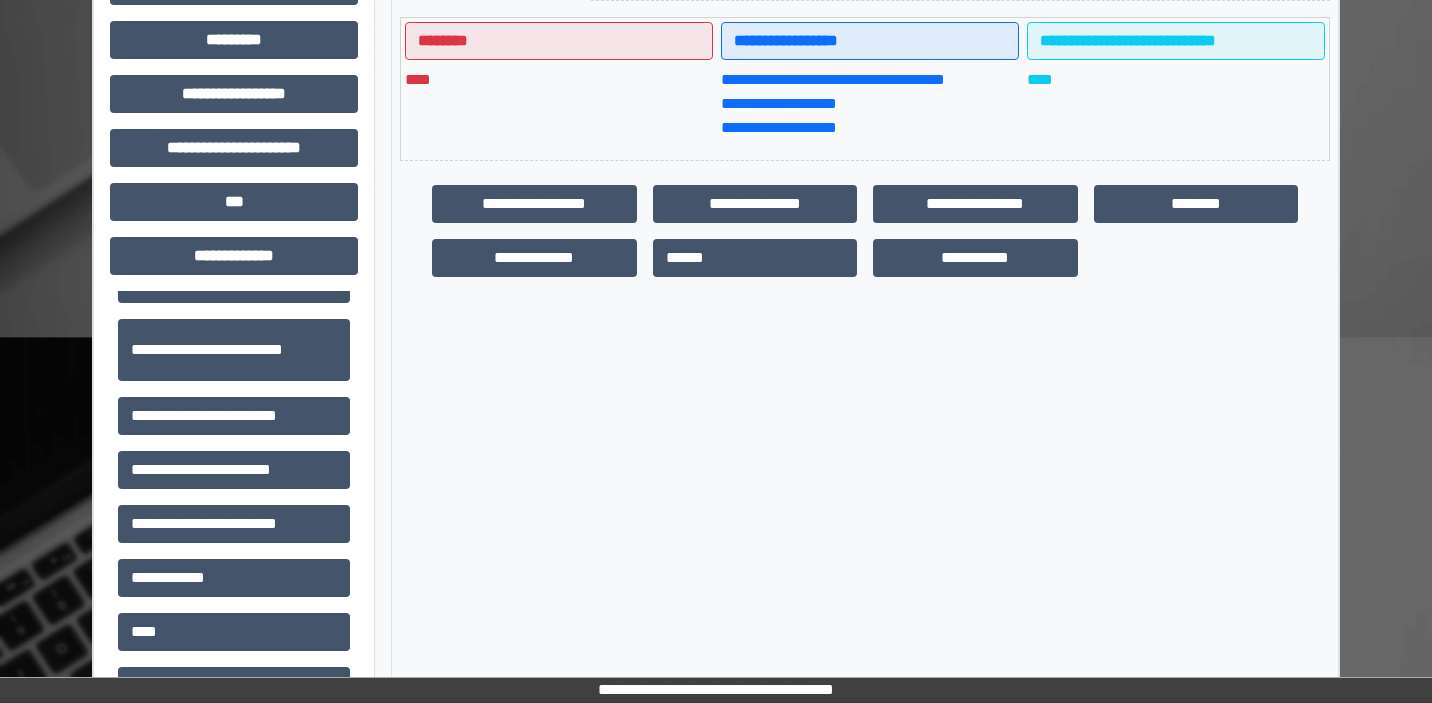 click on "**********" at bounding box center [234, 416] 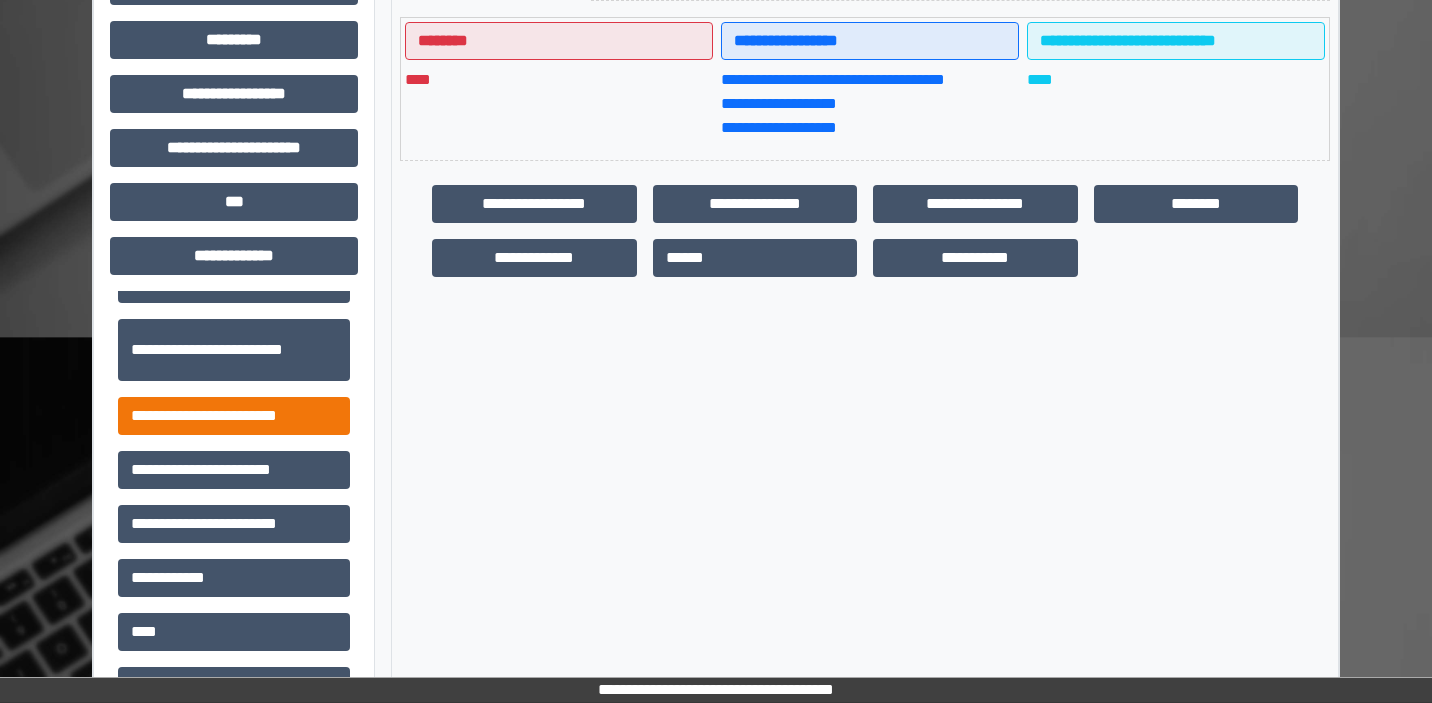 click on "**********" at bounding box center [234, 416] 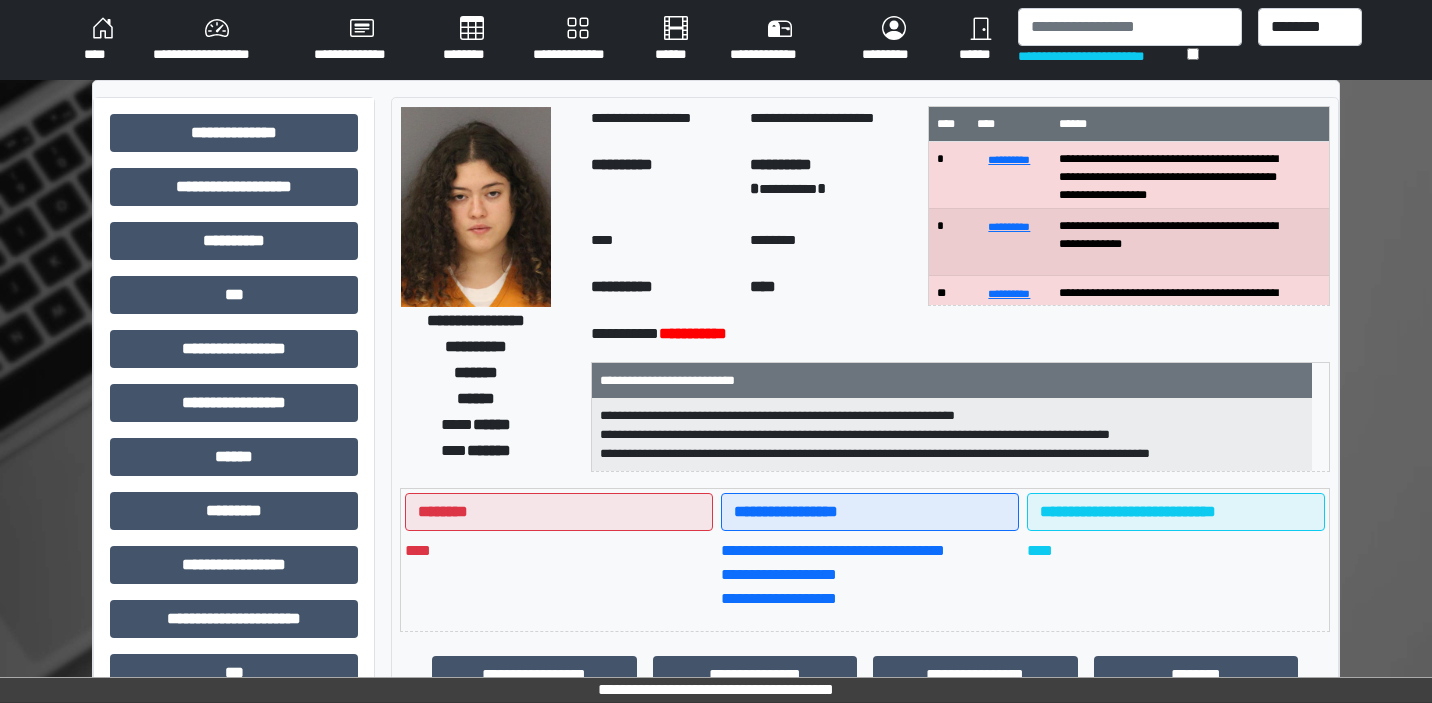 scroll, scrollTop: 0, scrollLeft: 0, axis: both 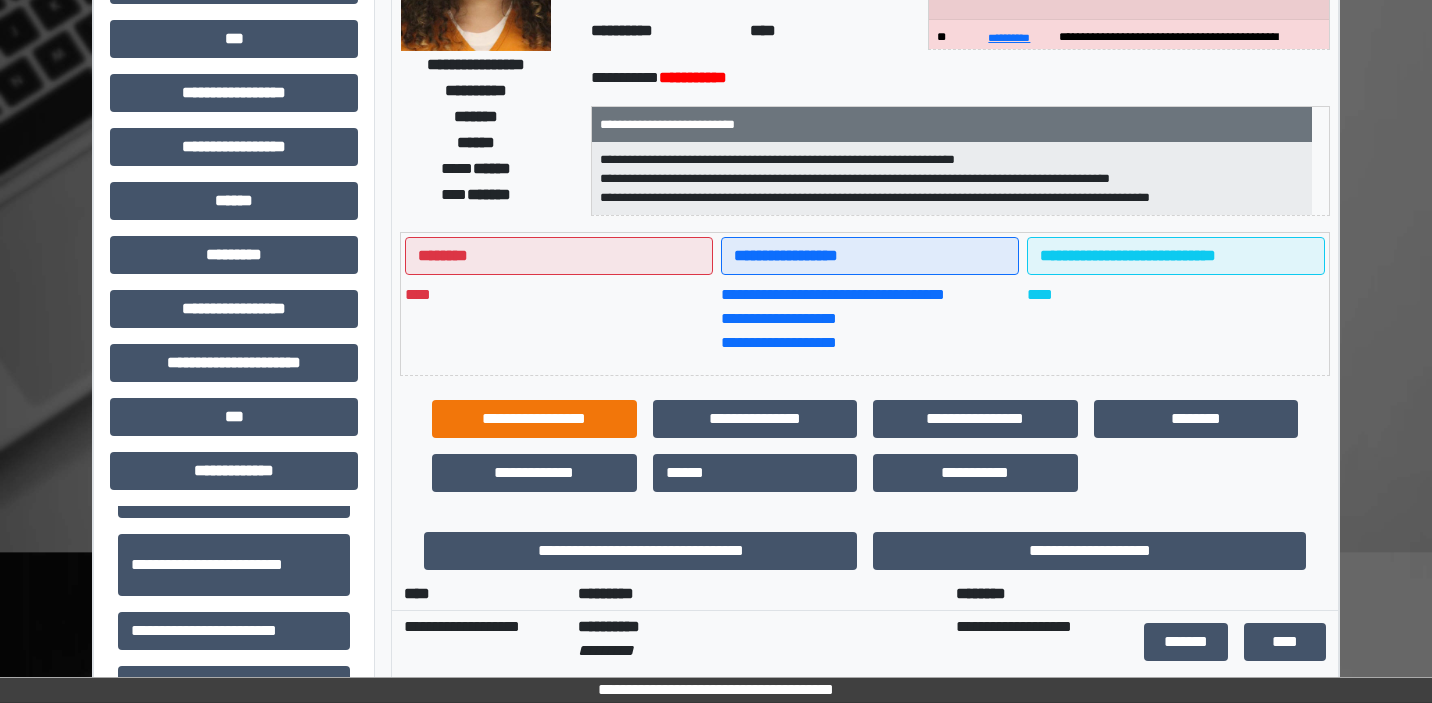 click on "**********" at bounding box center [534, 419] 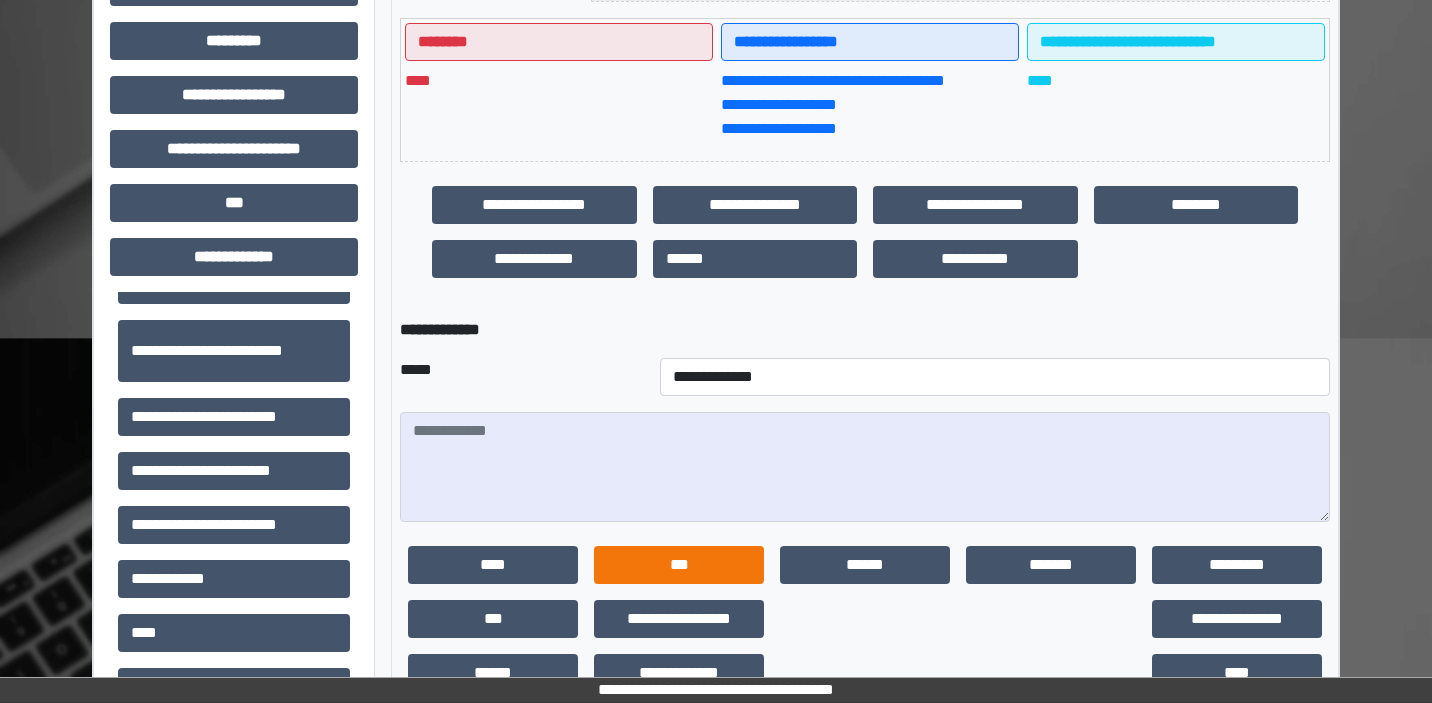 scroll, scrollTop: 473, scrollLeft: 0, axis: vertical 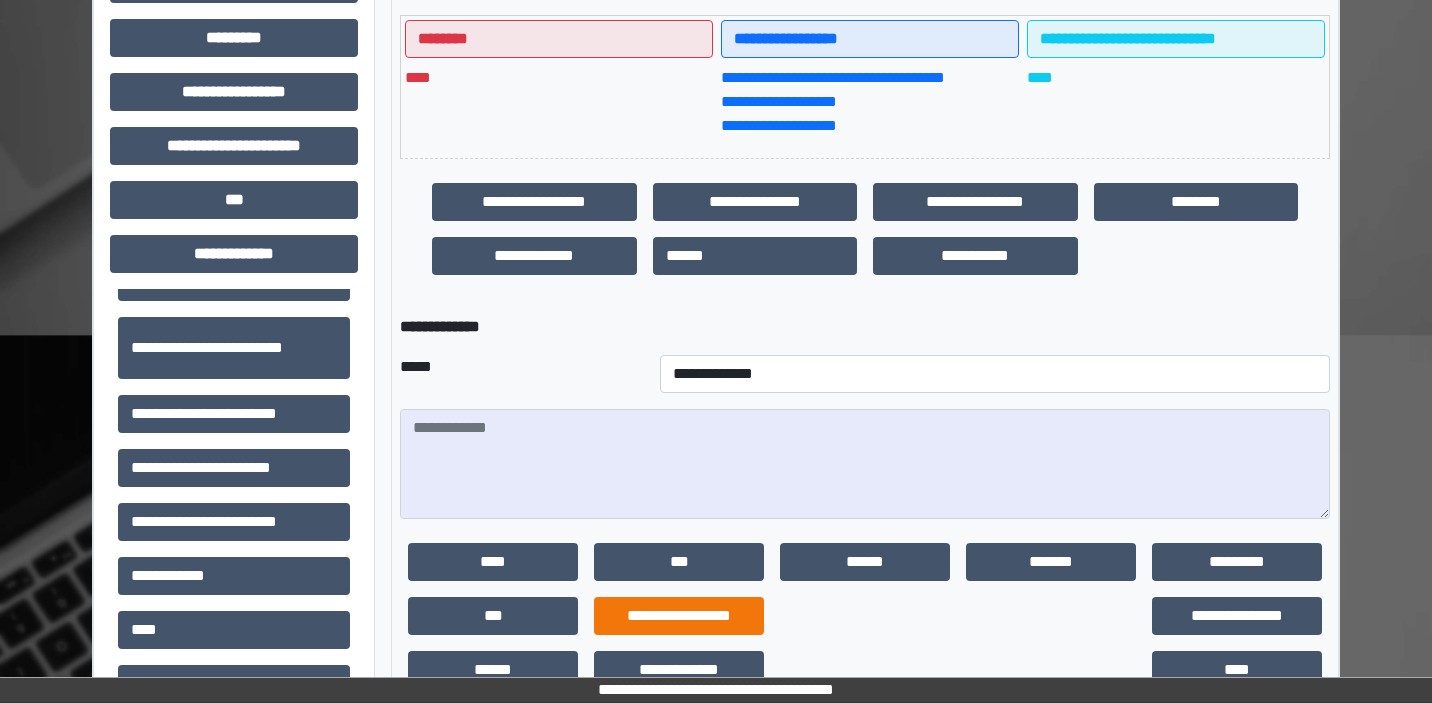 click on "**********" at bounding box center [679, 616] 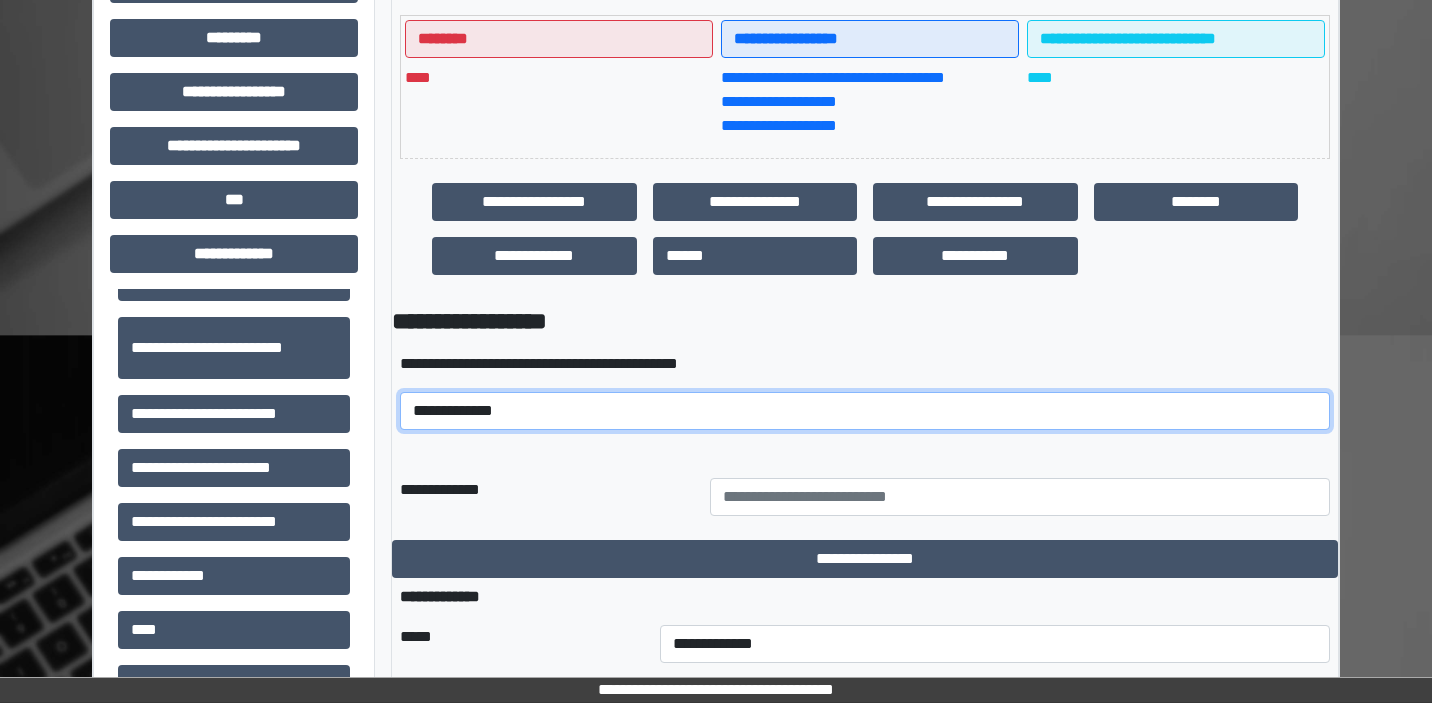 select on "*****" 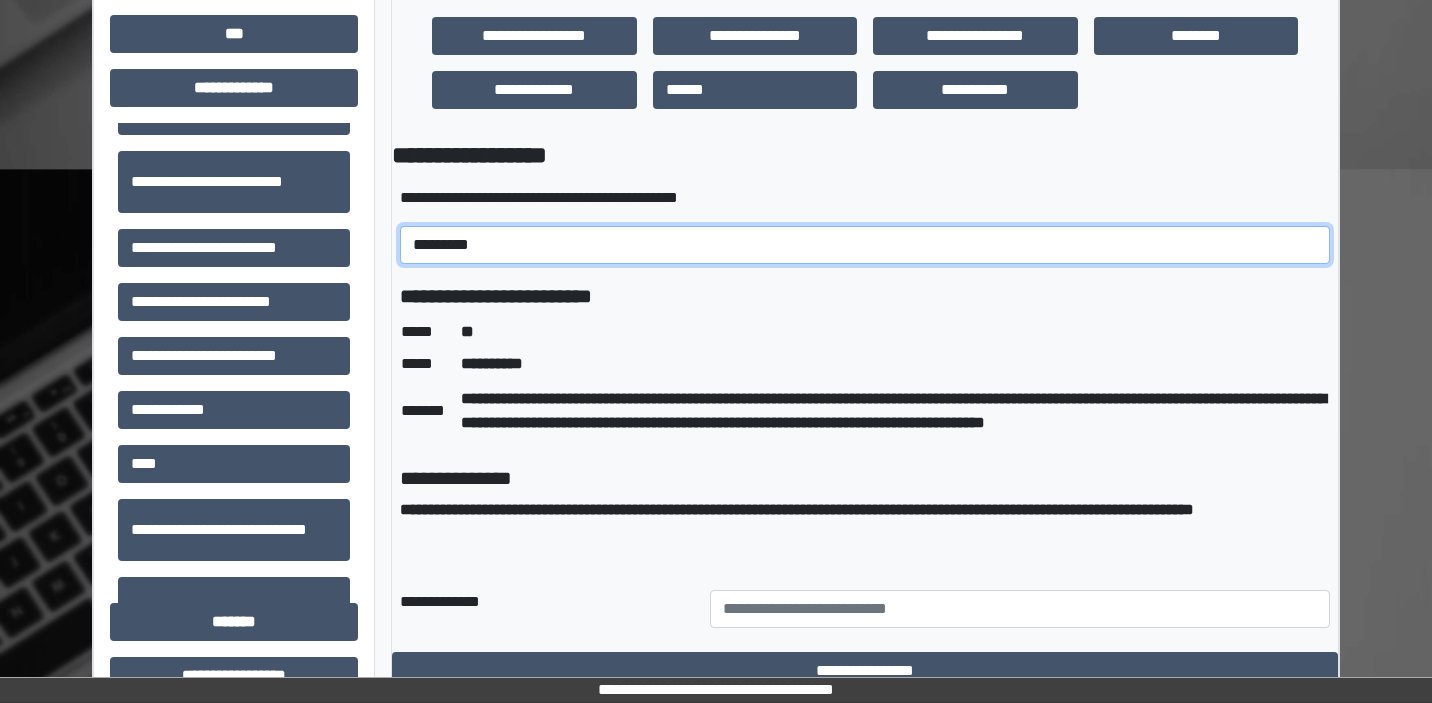 scroll, scrollTop: 672, scrollLeft: 0, axis: vertical 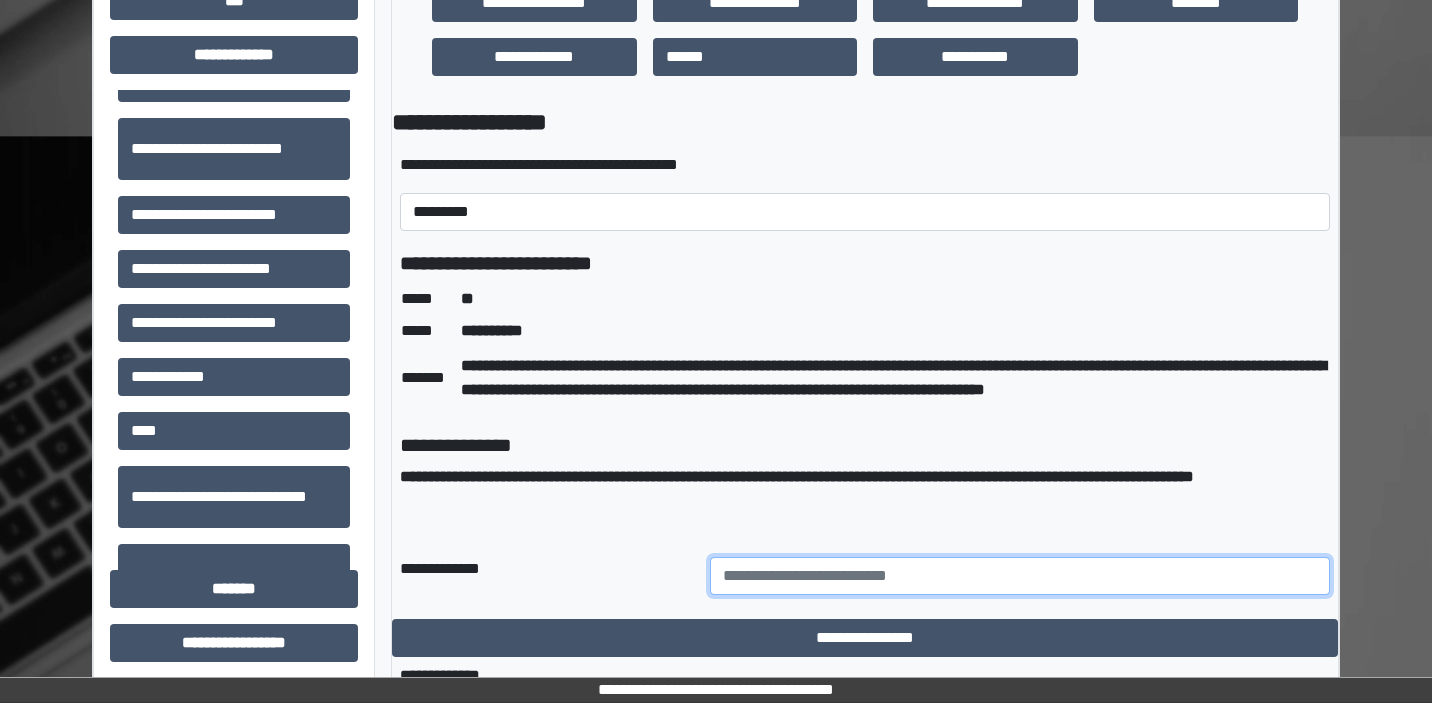 click at bounding box center (1020, 576) 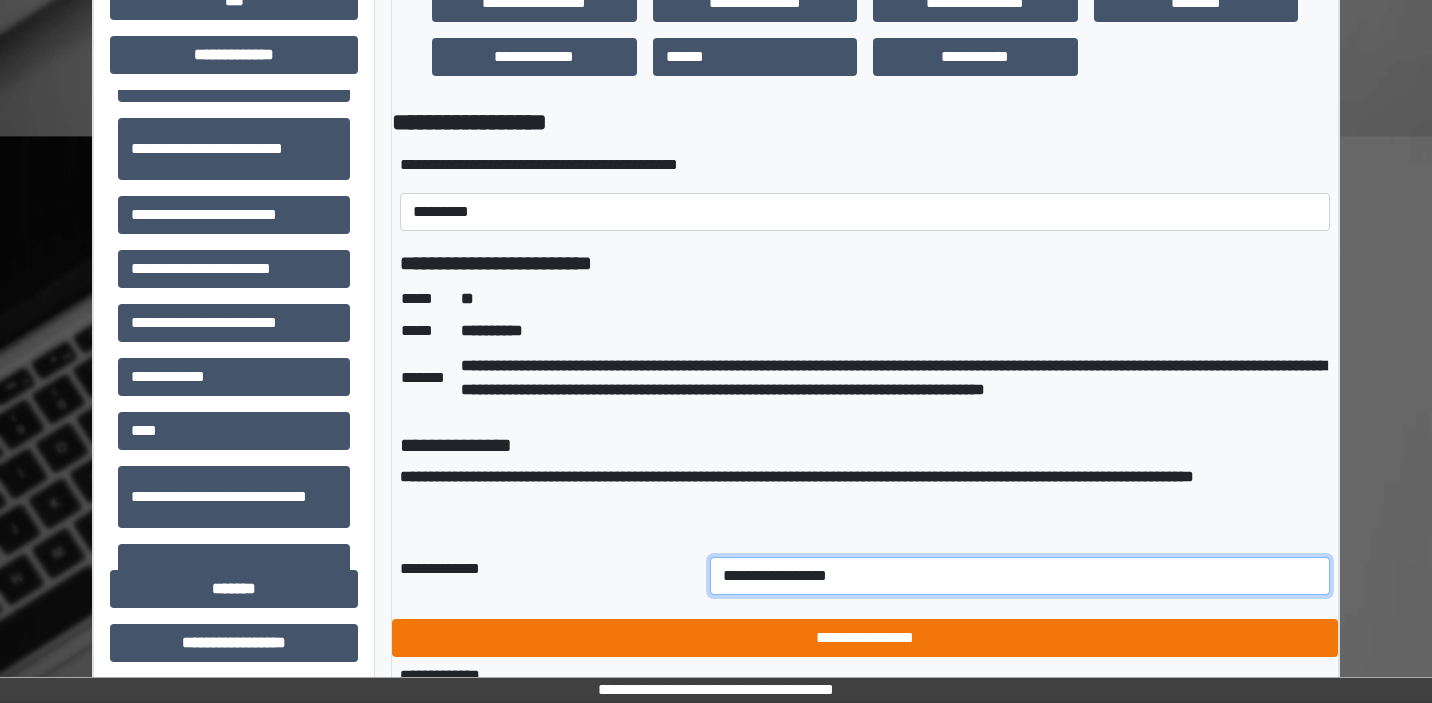 type on "**********" 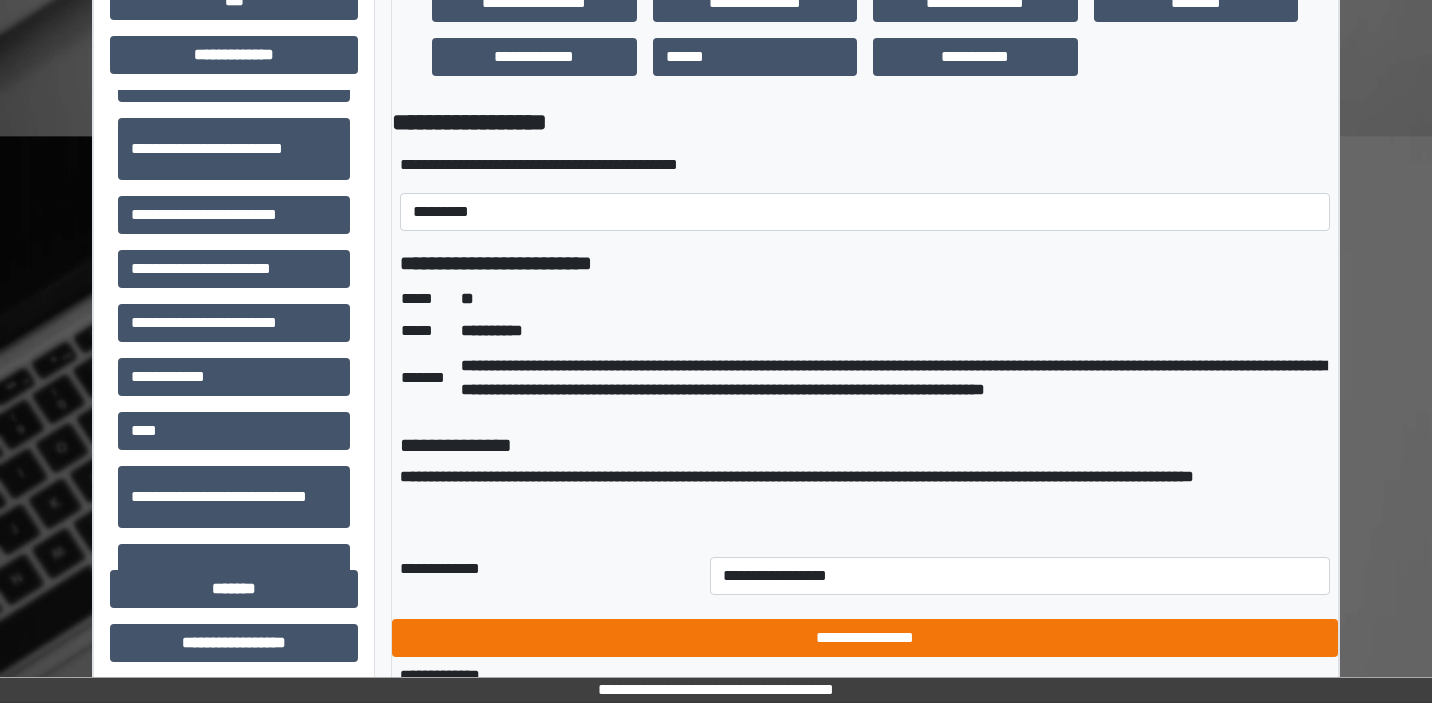 click on "**********" at bounding box center [865, 638] 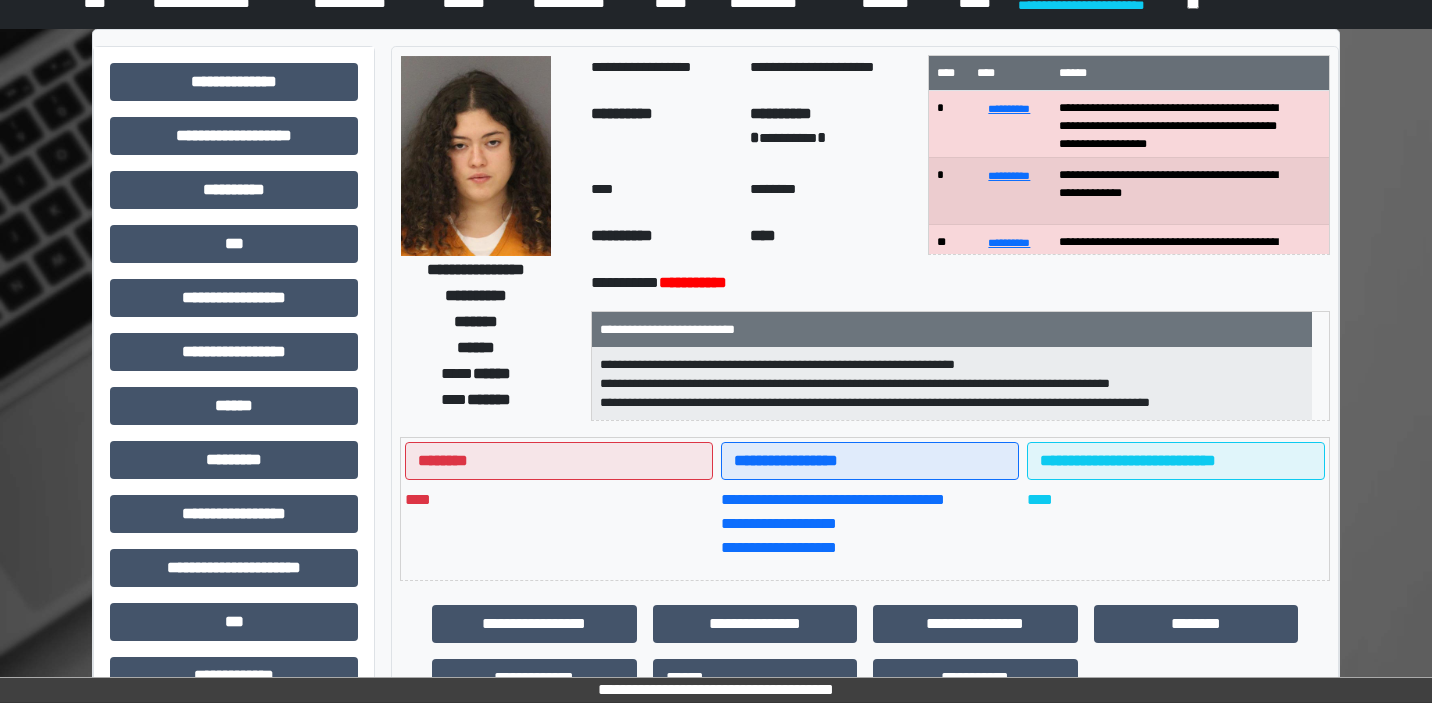 scroll, scrollTop: 0, scrollLeft: 0, axis: both 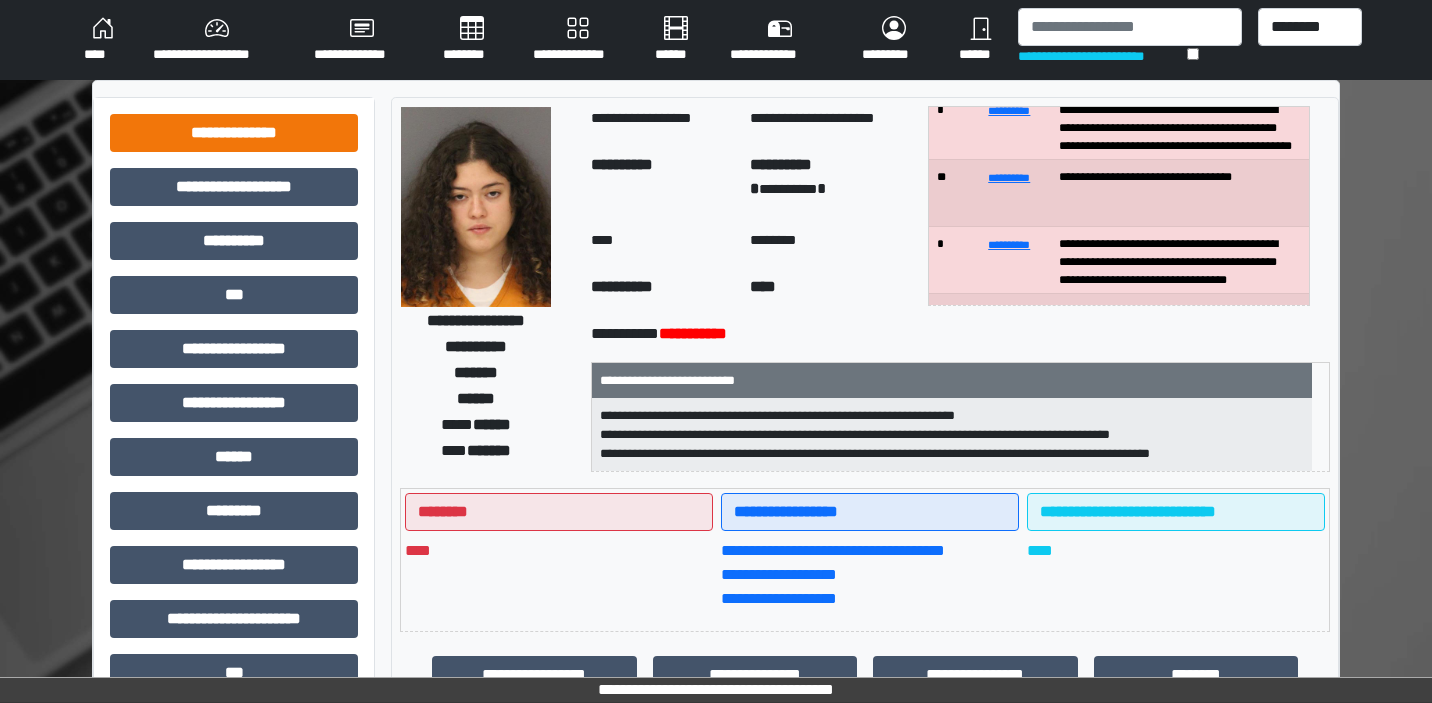 click on "**********" at bounding box center [234, 133] 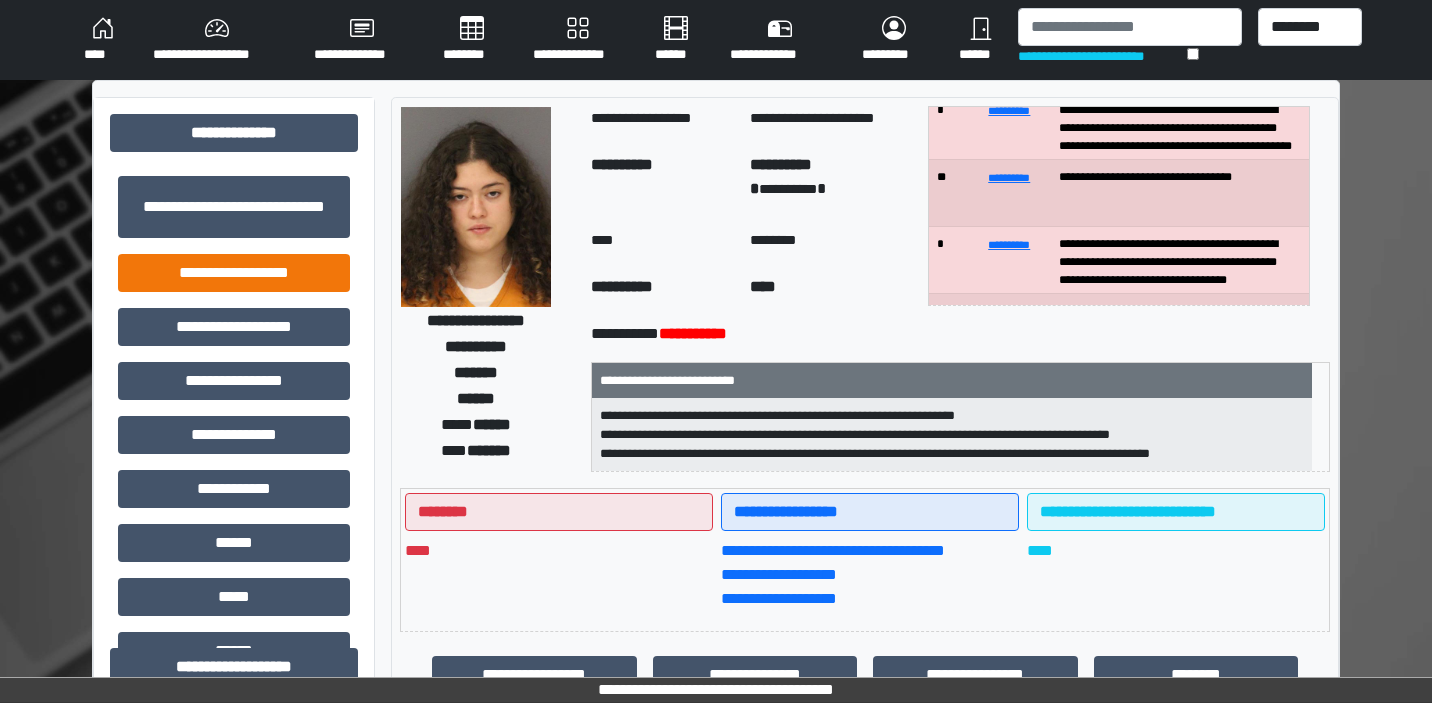 click on "**********" at bounding box center [234, 273] 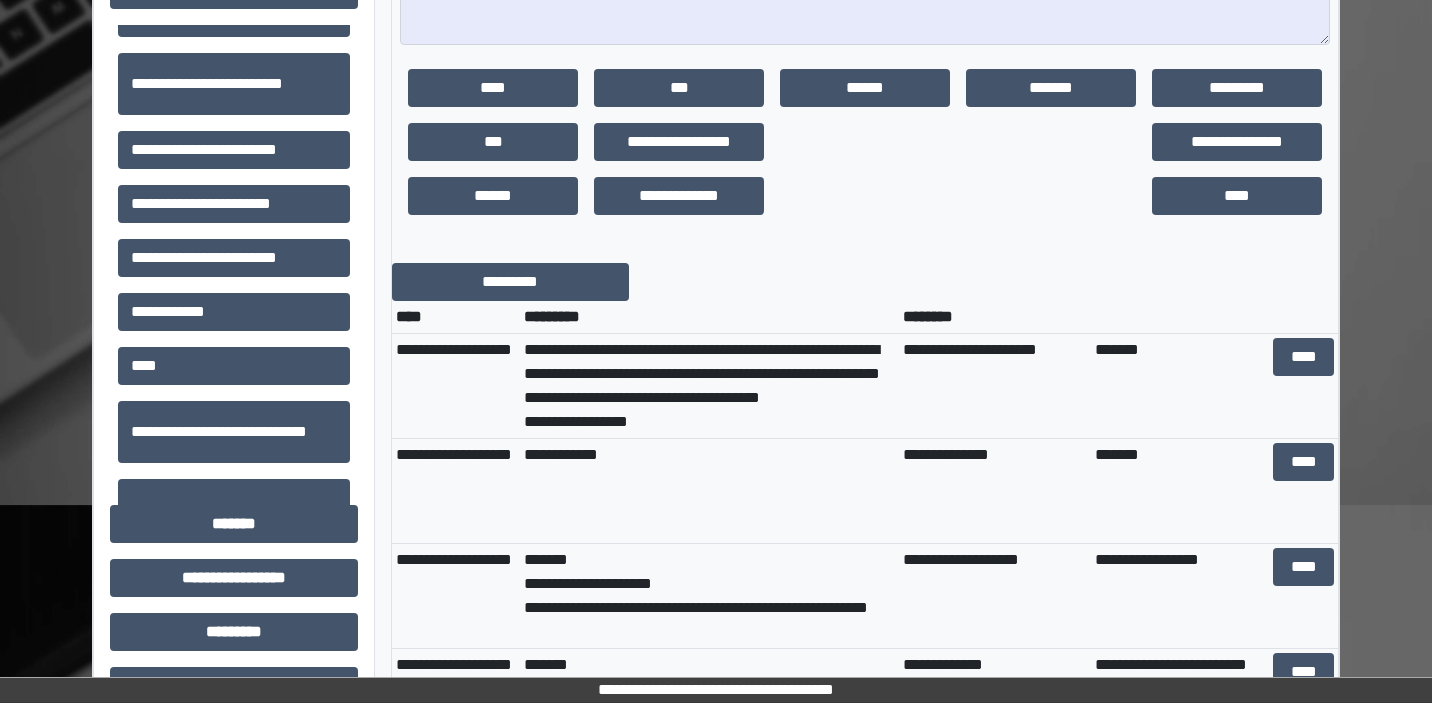 scroll, scrollTop: 1240, scrollLeft: 0, axis: vertical 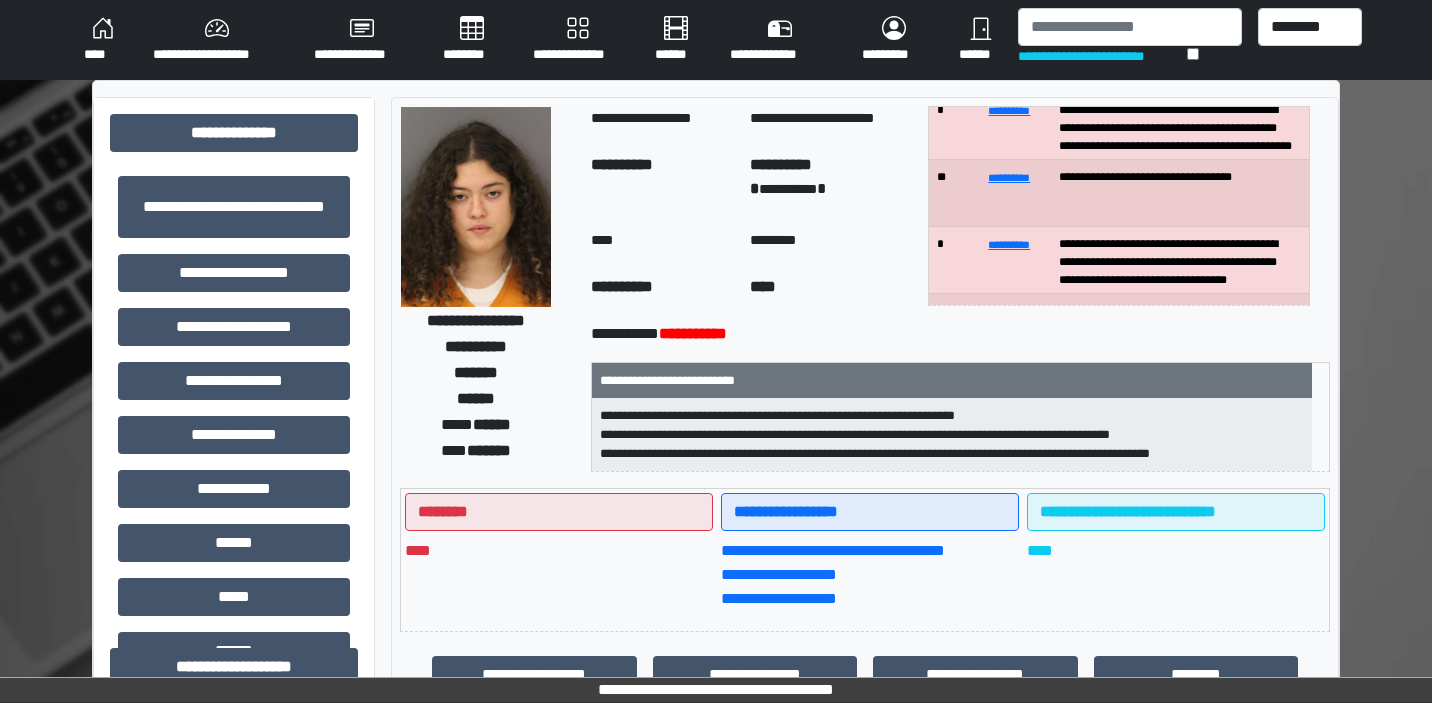 click on "********" at bounding box center (472, 40) 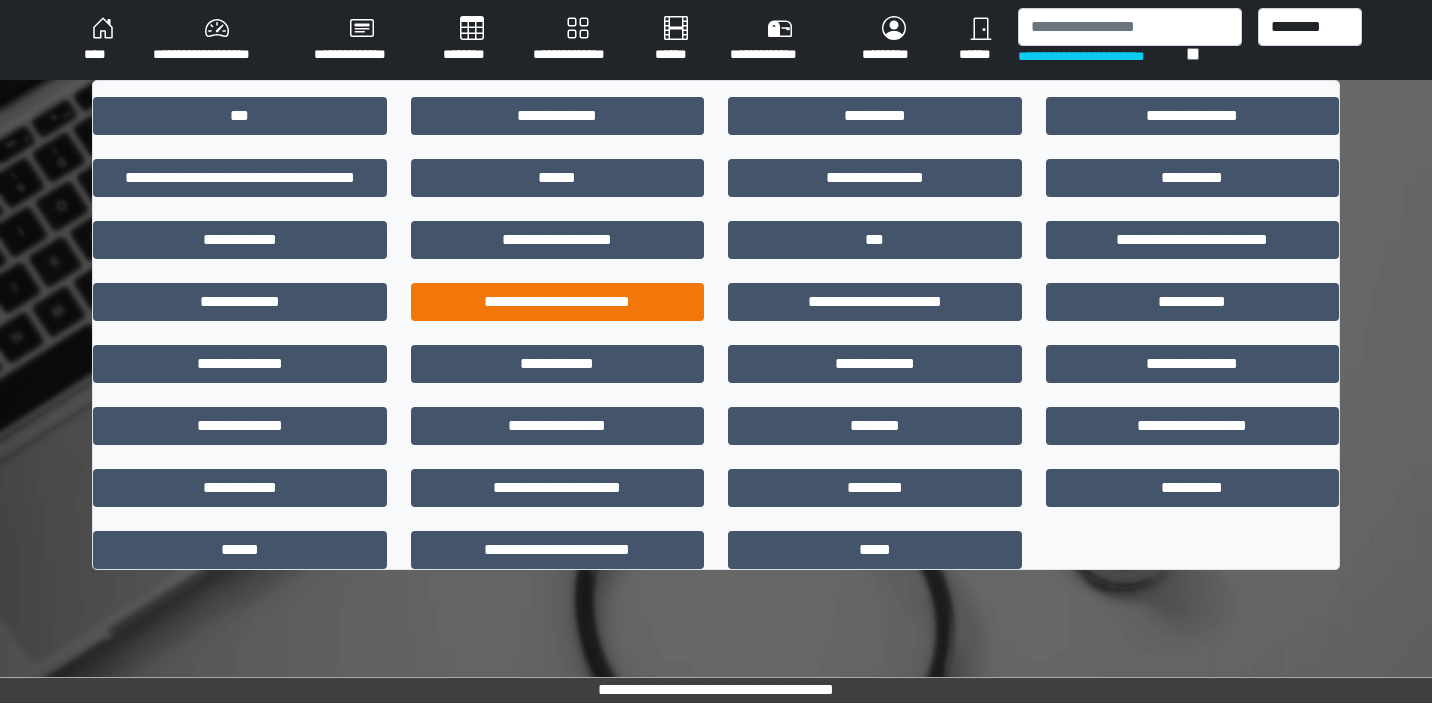 click on "**********" at bounding box center (558, 302) 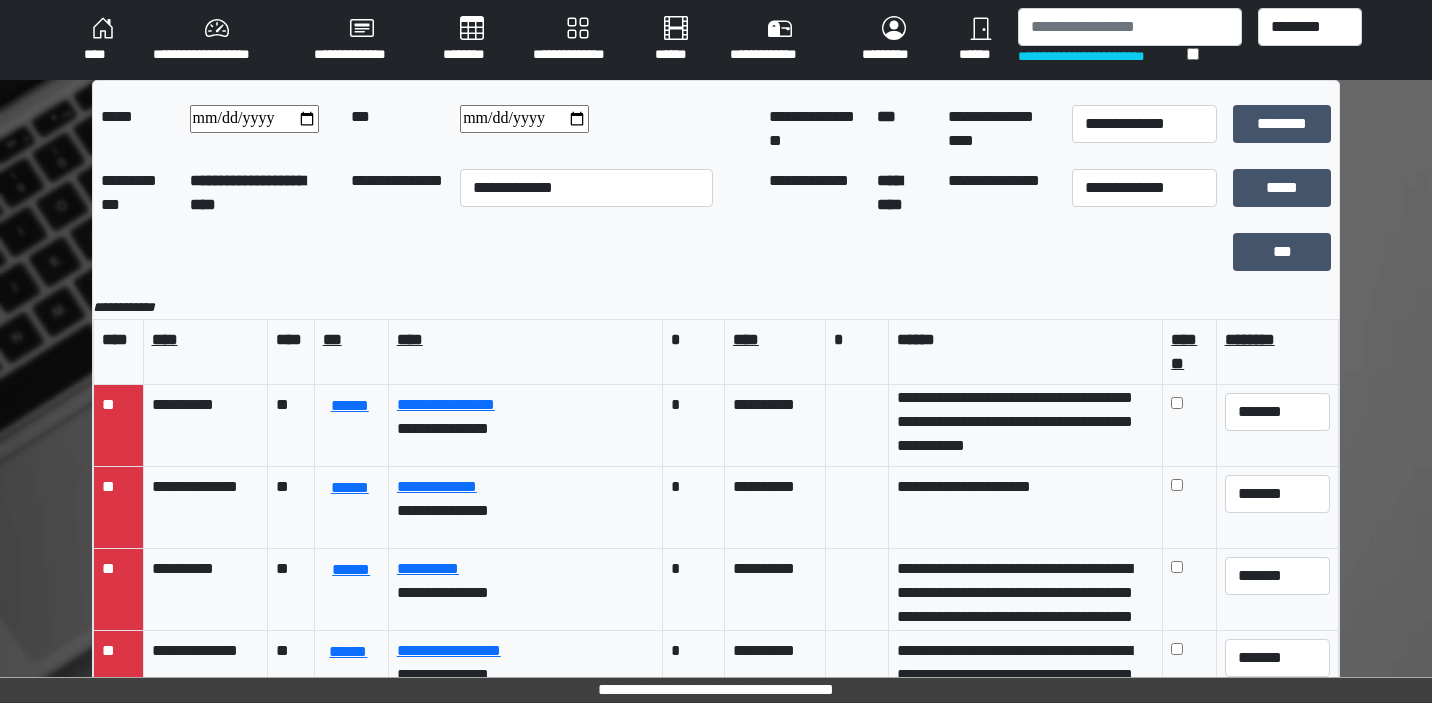 scroll, scrollTop: 103, scrollLeft: 0, axis: vertical 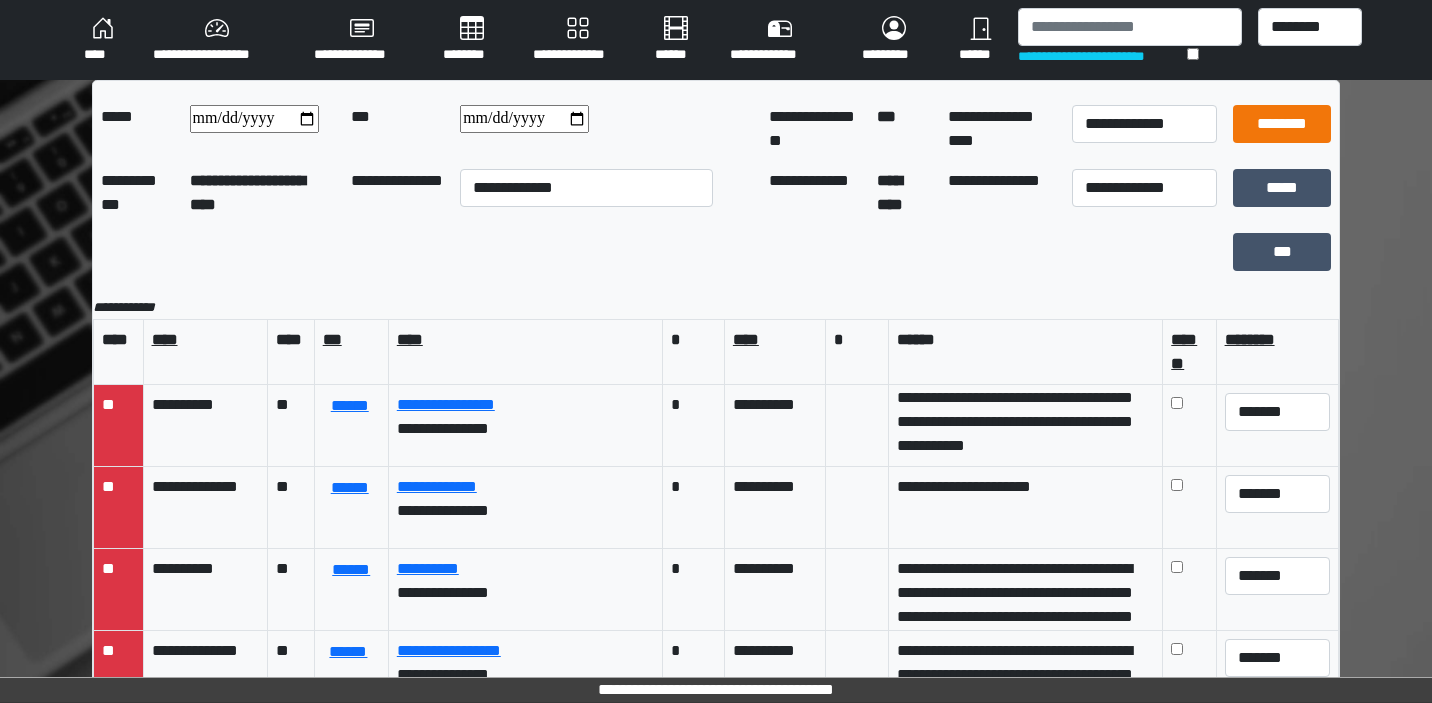 click on "********" at bounding box center [1282, 124] 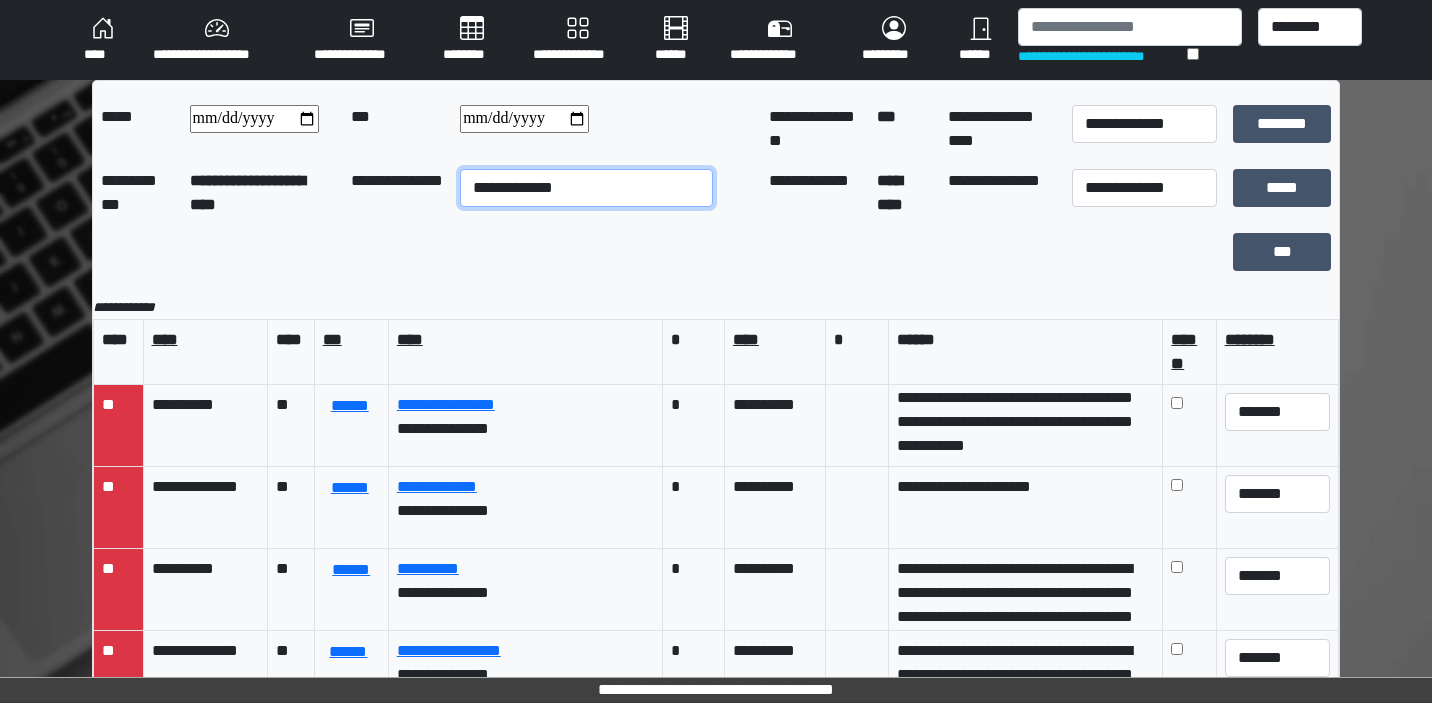 select on "**" 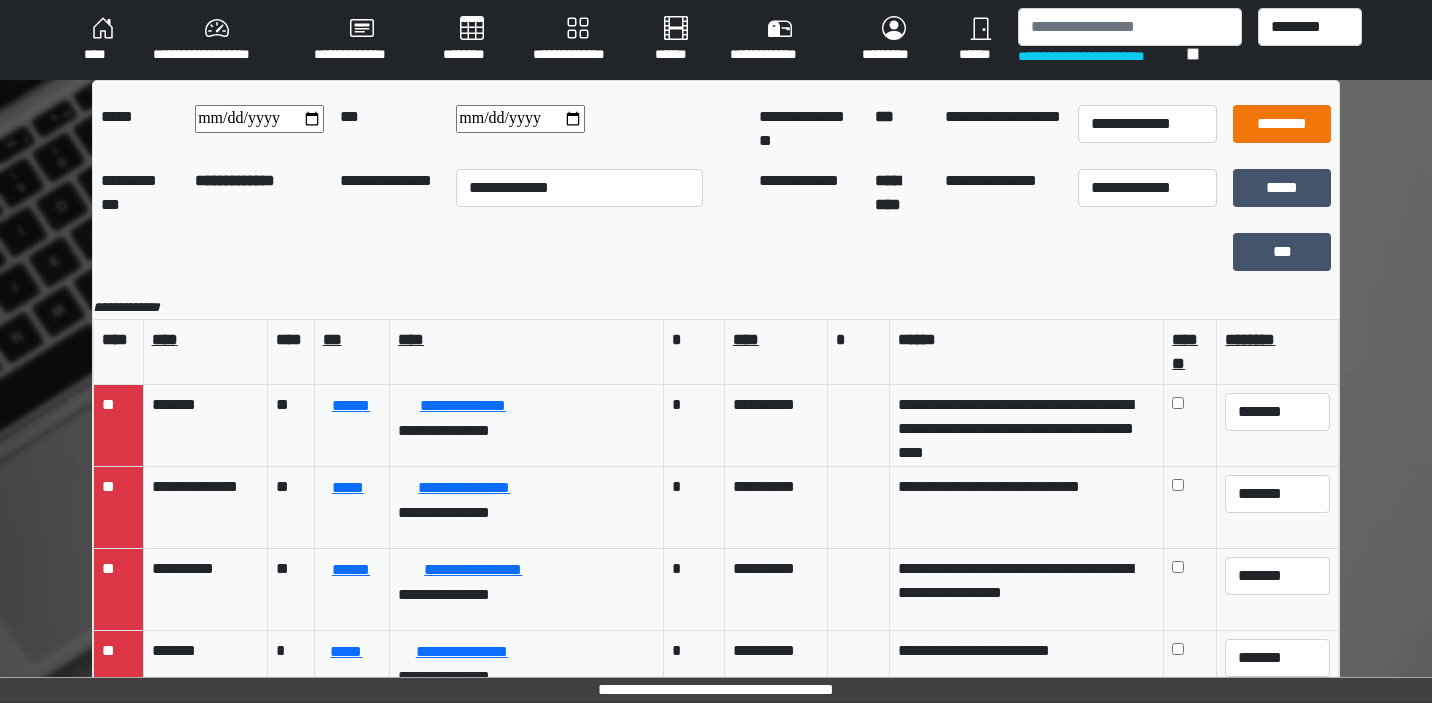click on "********" at bounding box center [1282, 124] 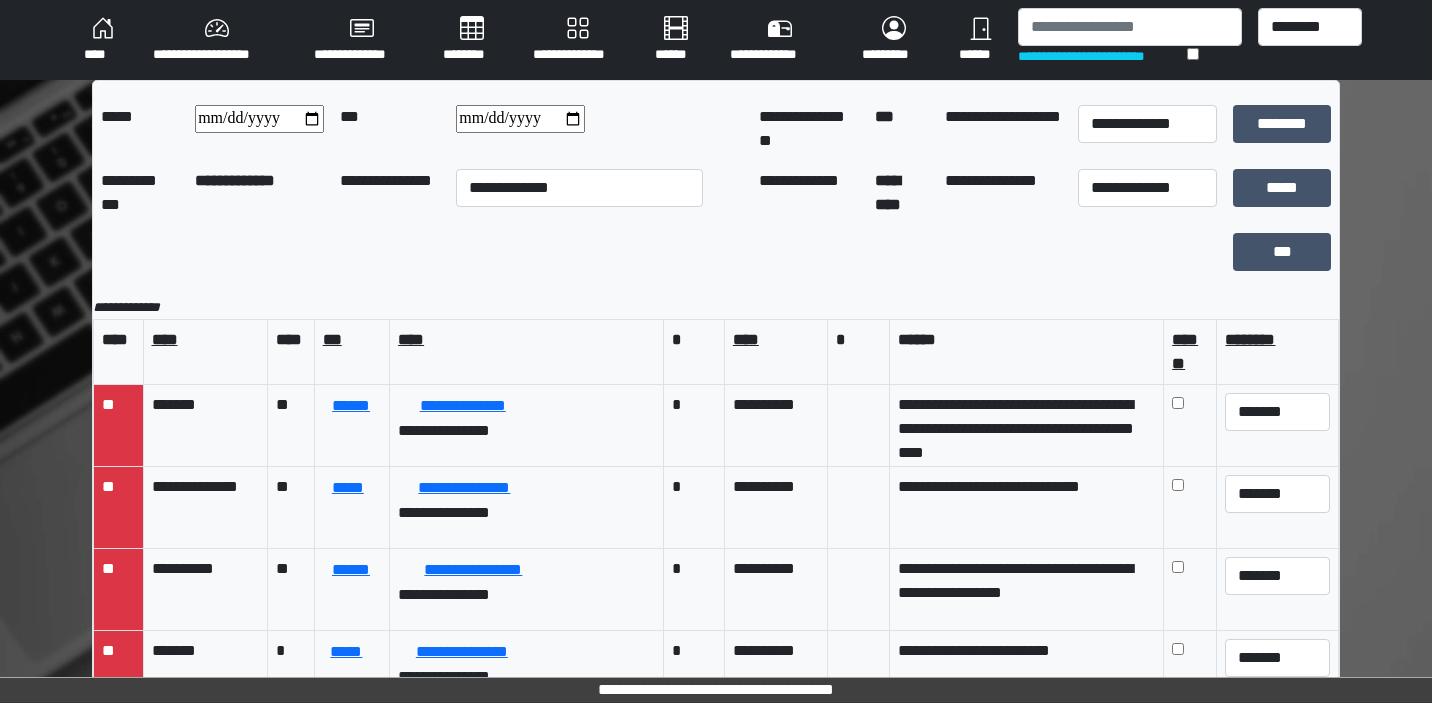 click on "**********" at bounding box center [579, 193] 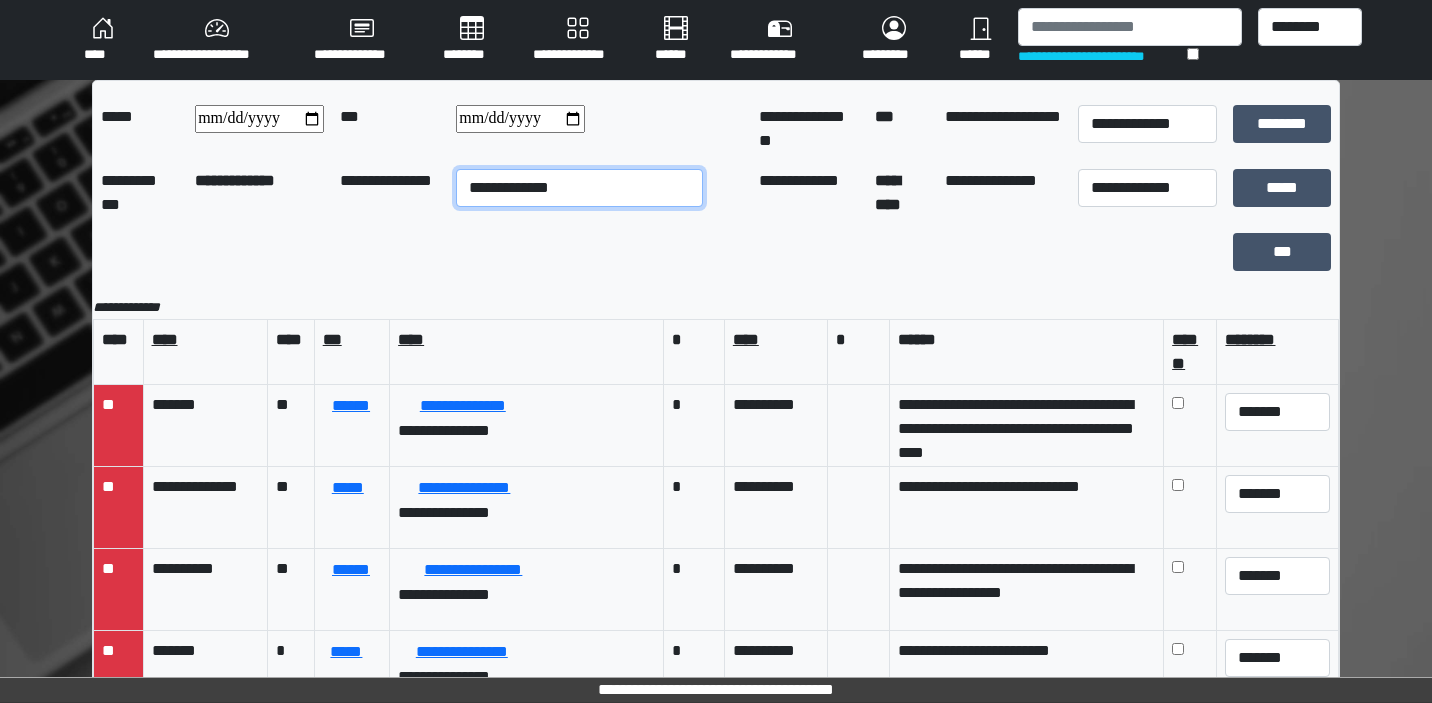 select on "**" 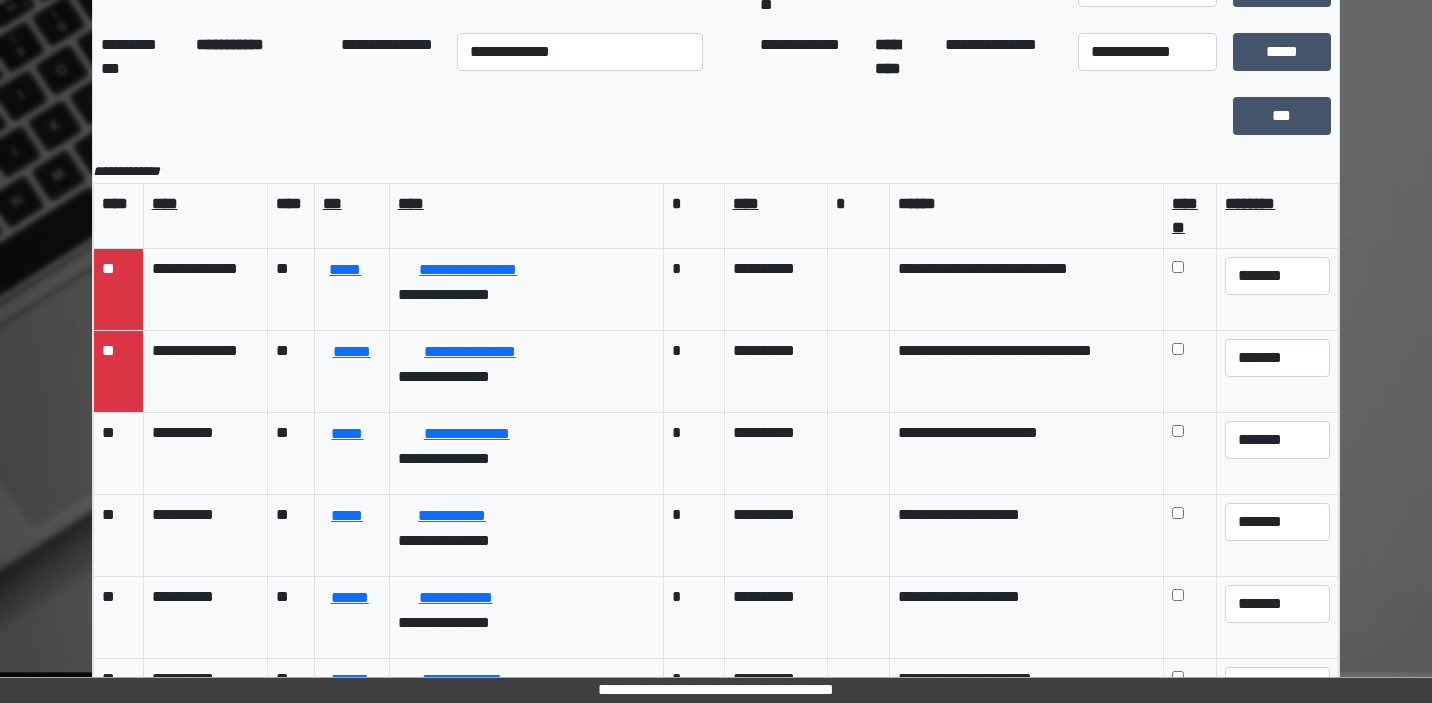 scroll, scrollTop: 139, scrollLeft: 0, axis: vertical 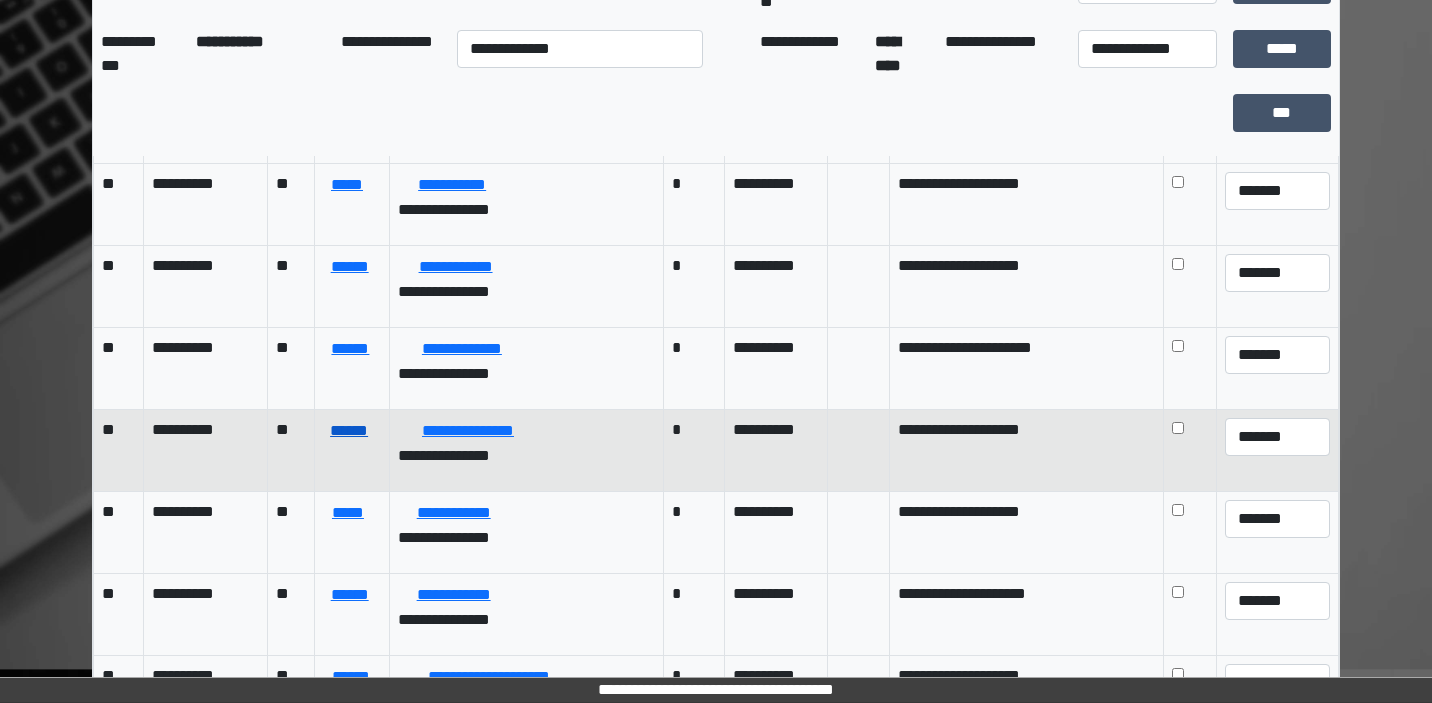 click on "******" at bounding box center (349, 431) 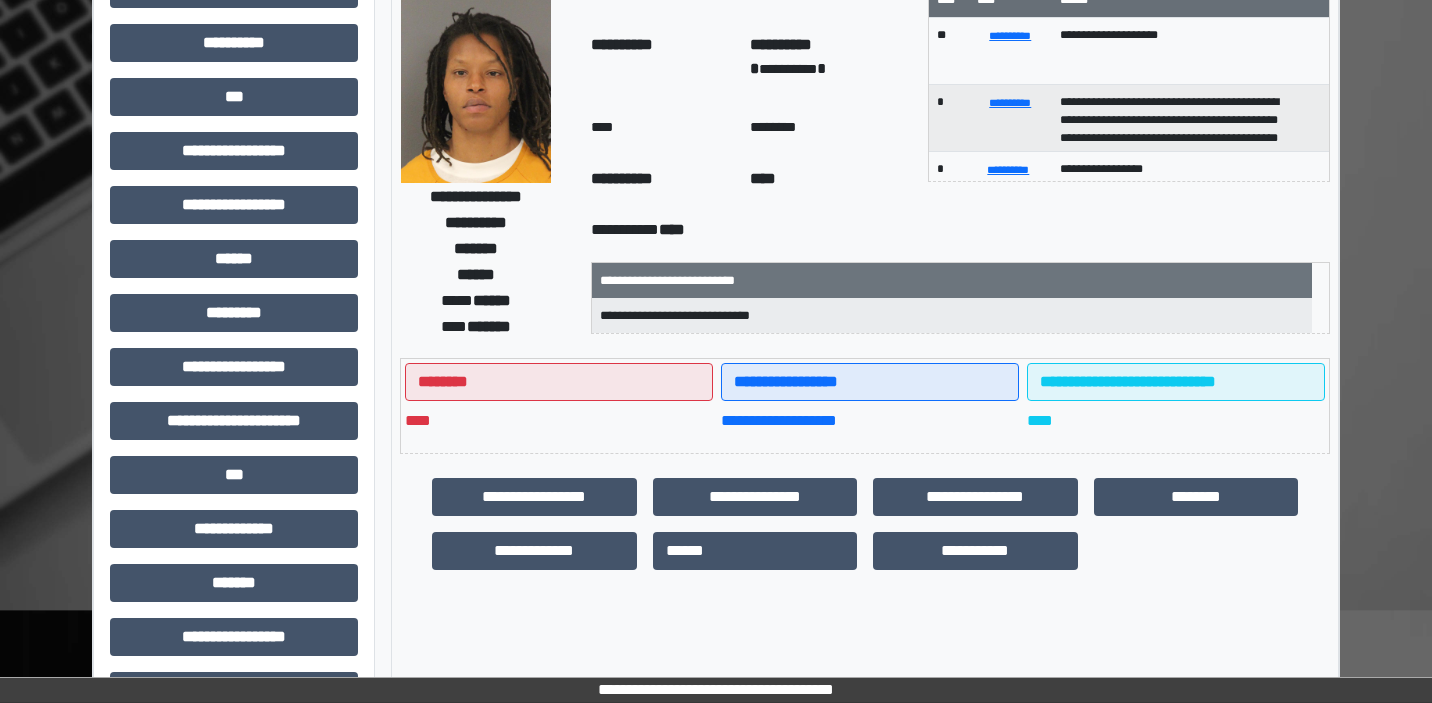 click on "**********" at bounding box center (534, 497) 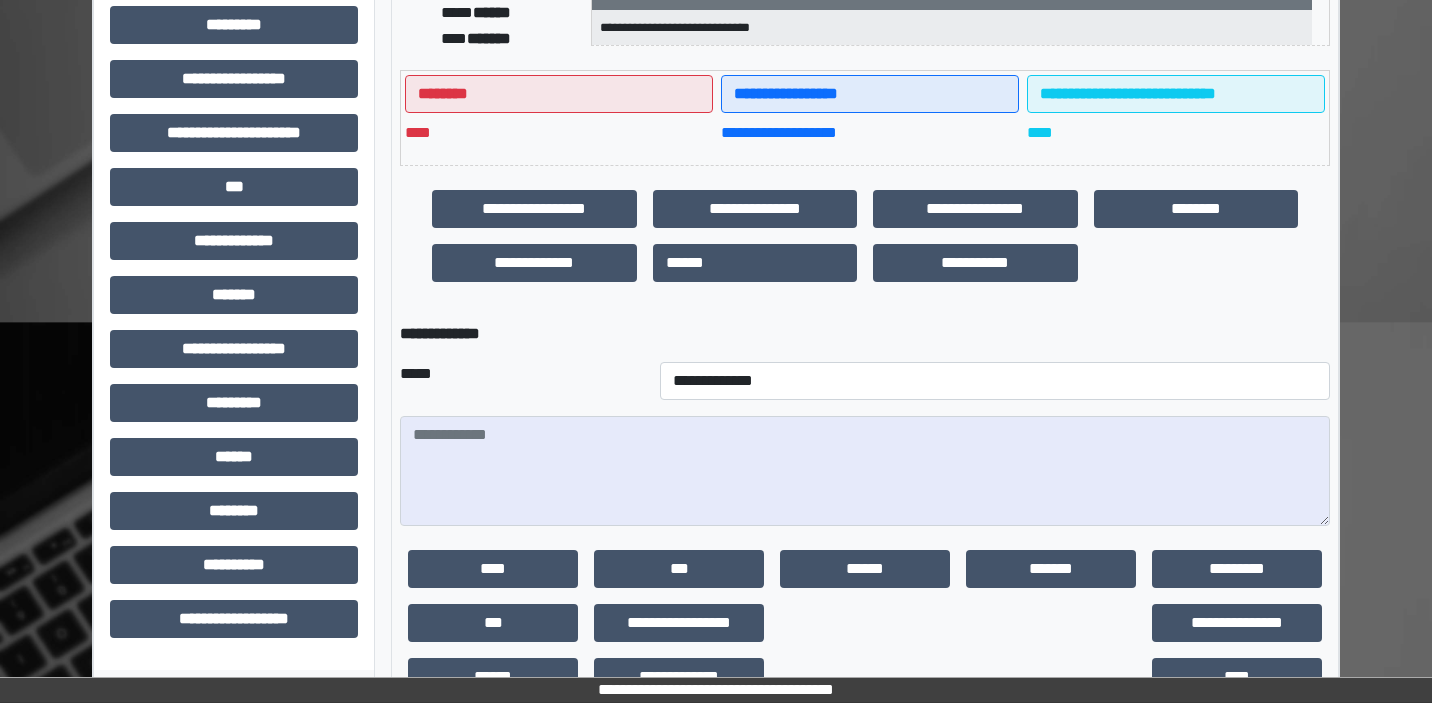 scroll, scrollTop: 511, scrollLeft: 0, axis: vertical 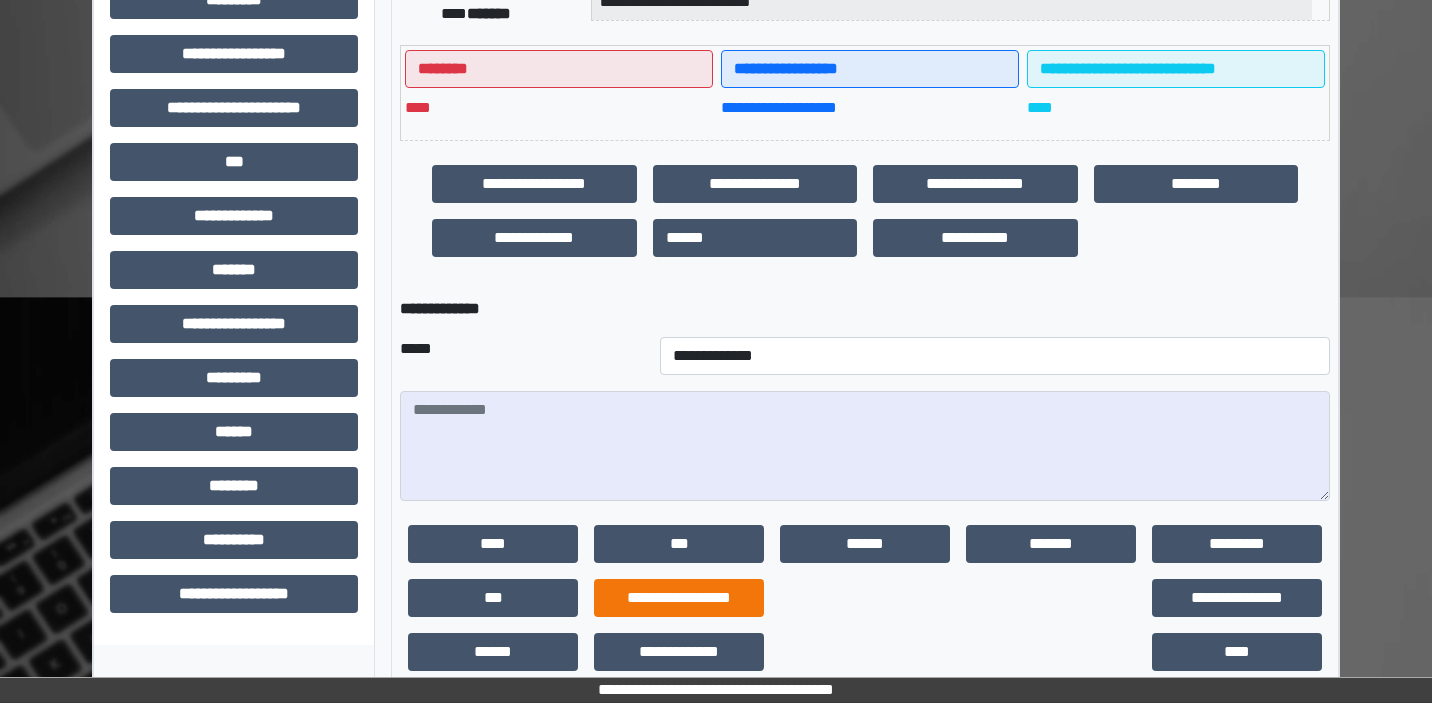 click on "**********" at bounding box center (679, 598) 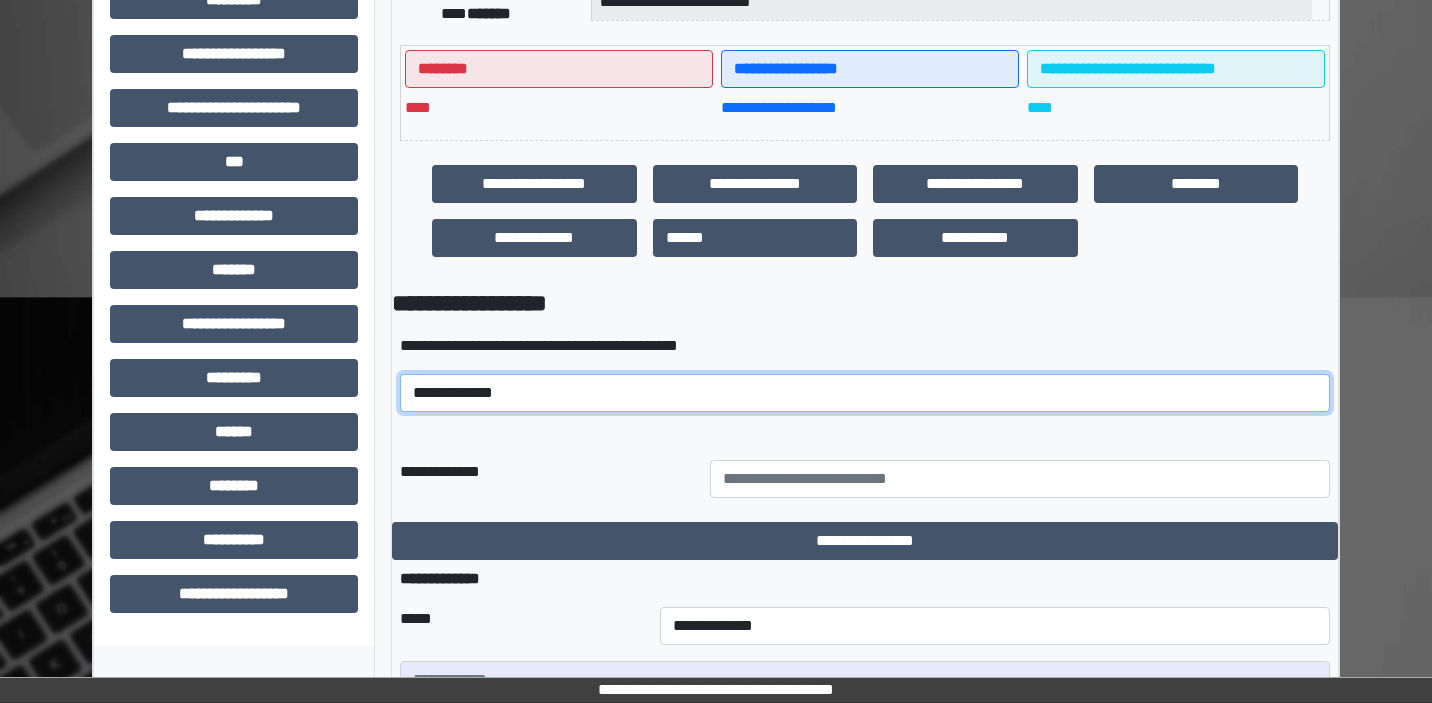 select on "*****" 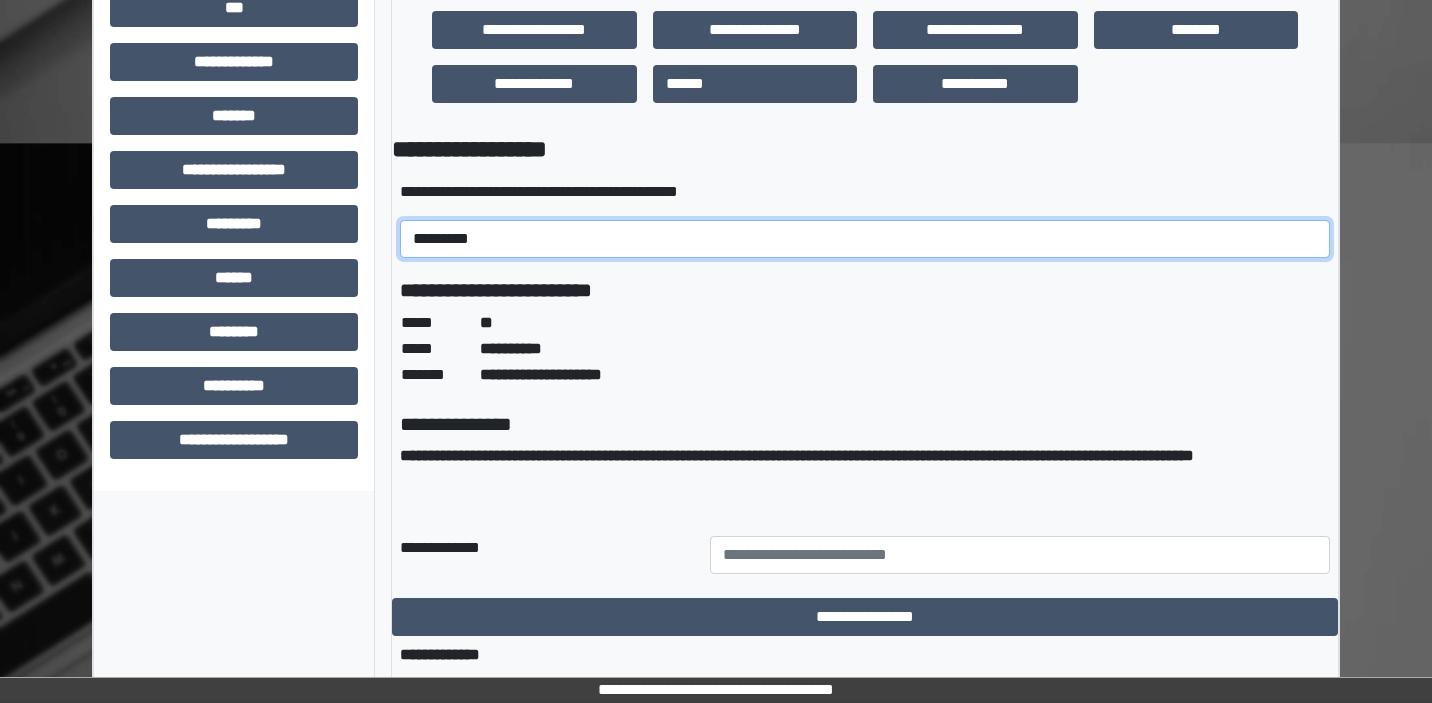 scroll, scrollTop: 686, scrollLeft: 0, axis: vertical 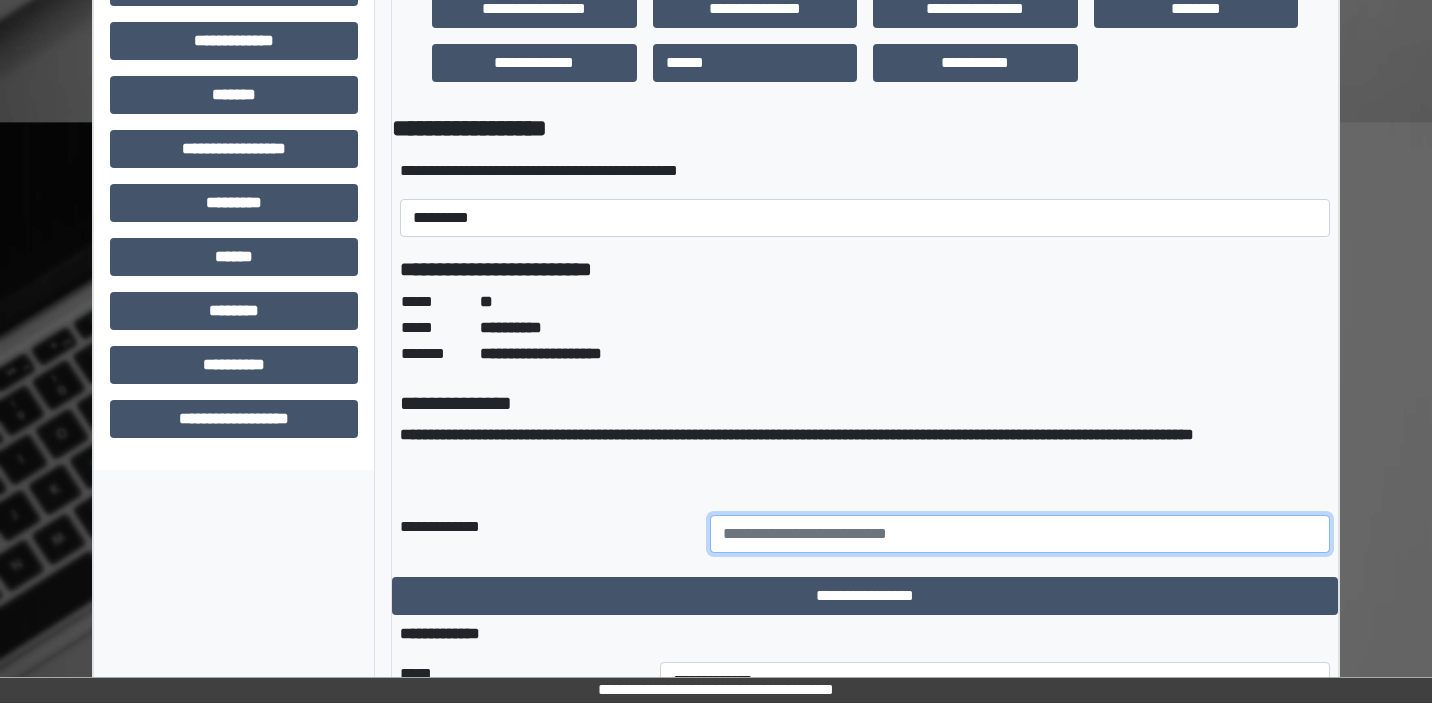 click at bounding box center [1020, 534] 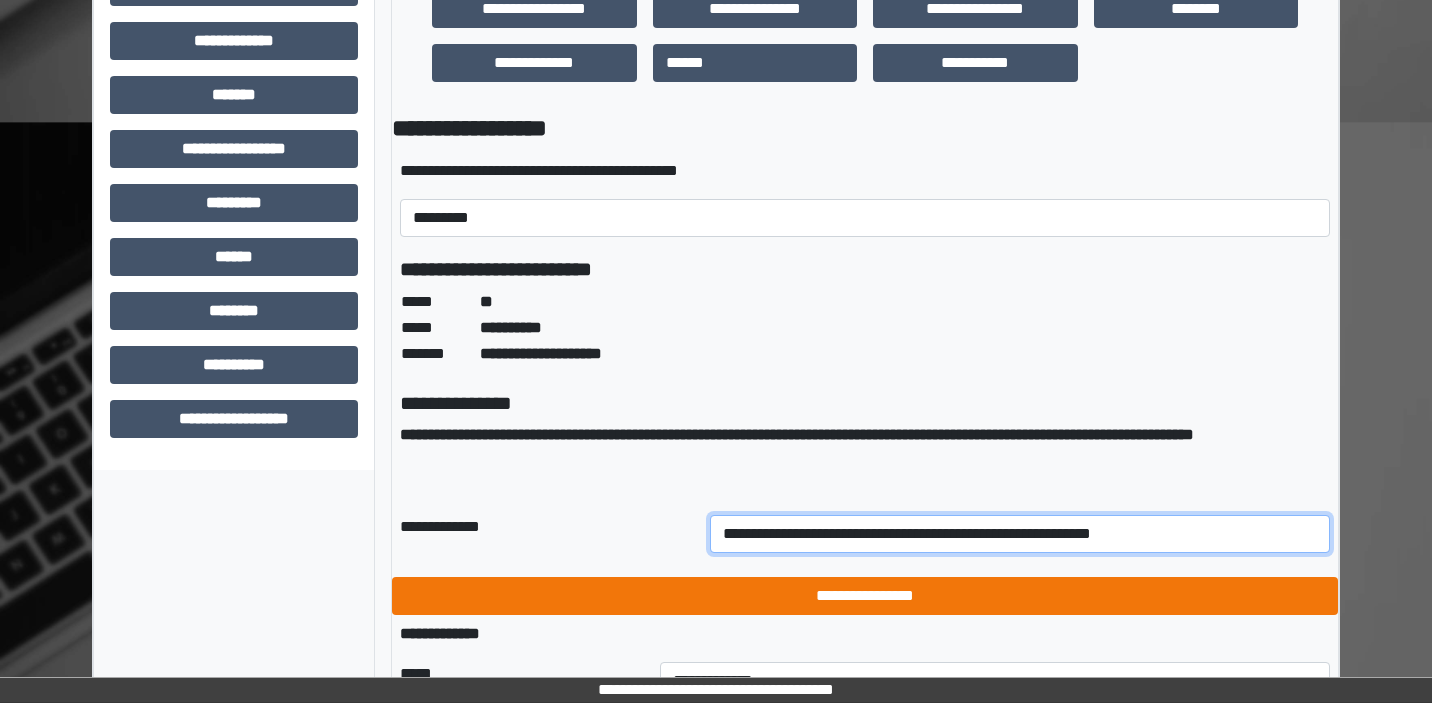 type on "**********" 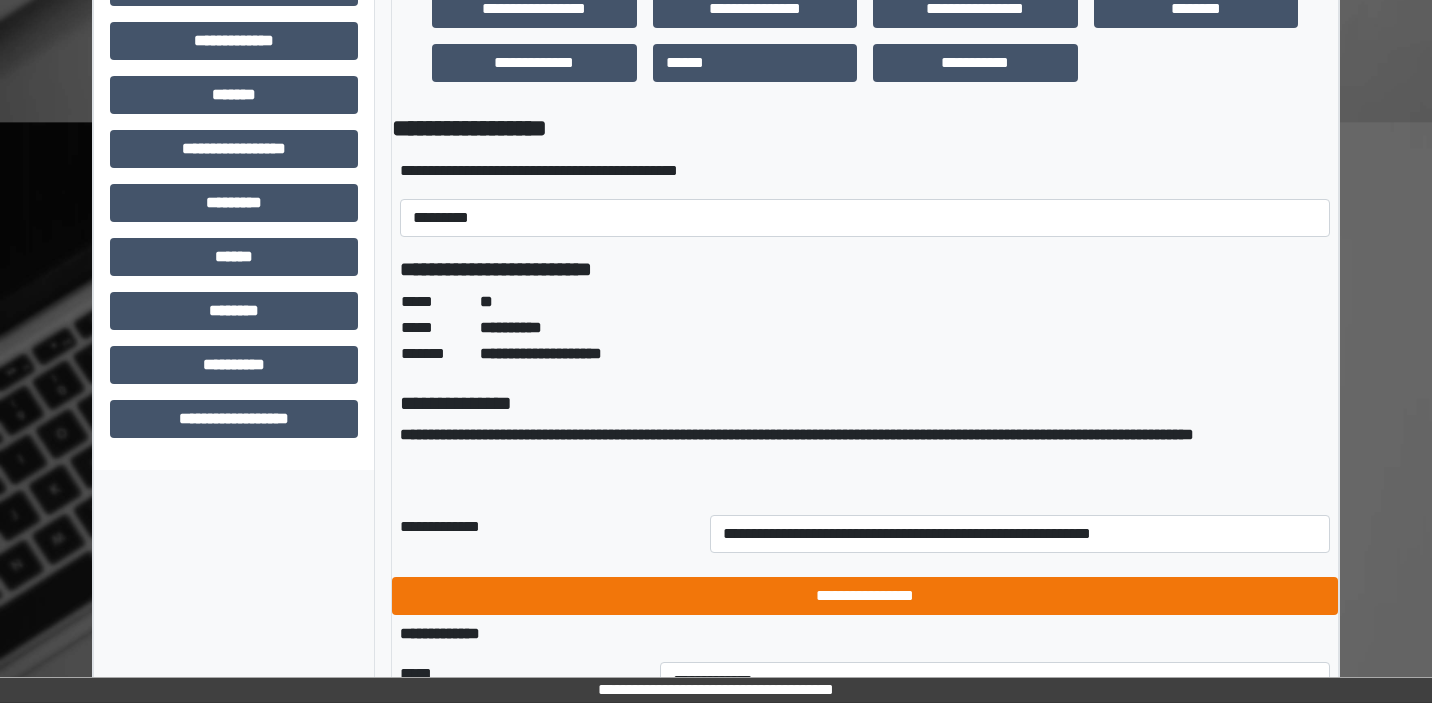 click on "**********" at bounding box center [865, 596] 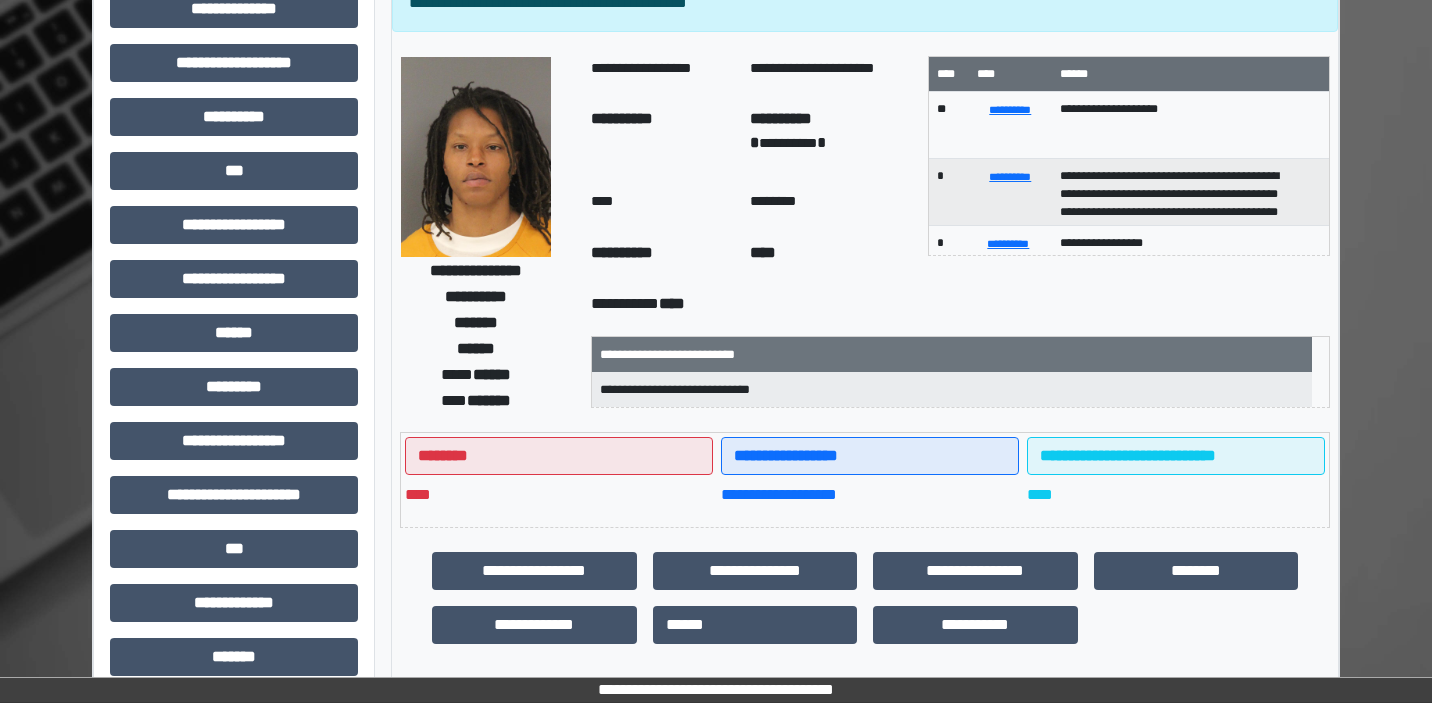 scroll, scrollTop: 135, scrollLeft: 0, axis: vertical 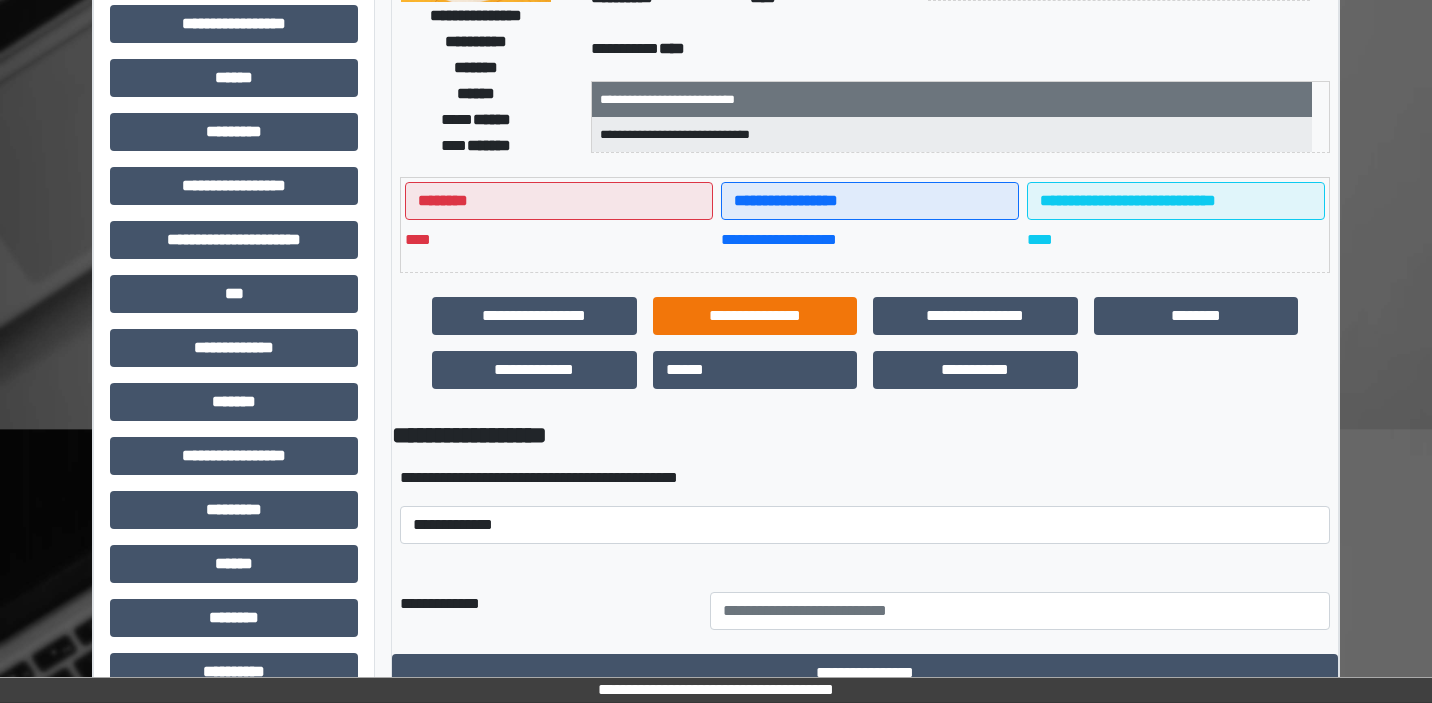 click on "**********" at bounding box center (755, 316) 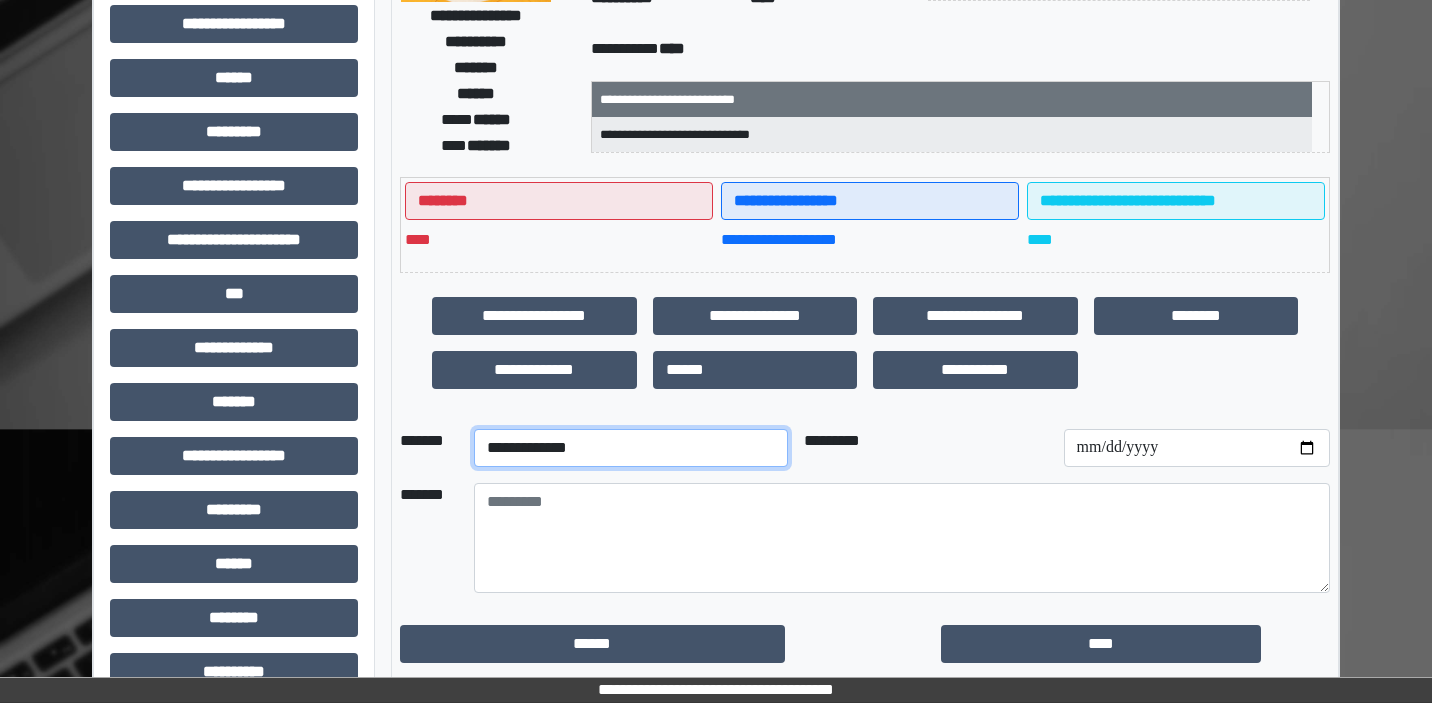 select on "**" 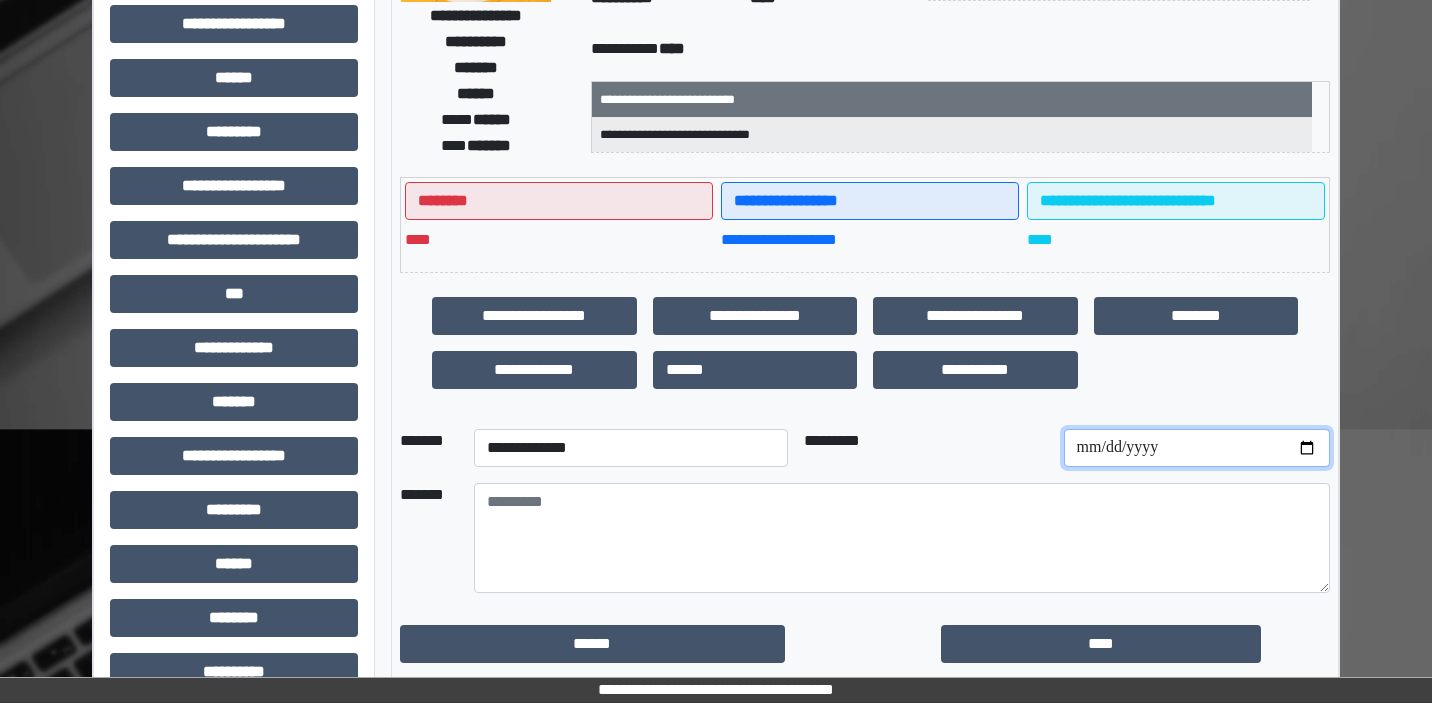click at bounding box center [1197, 448] 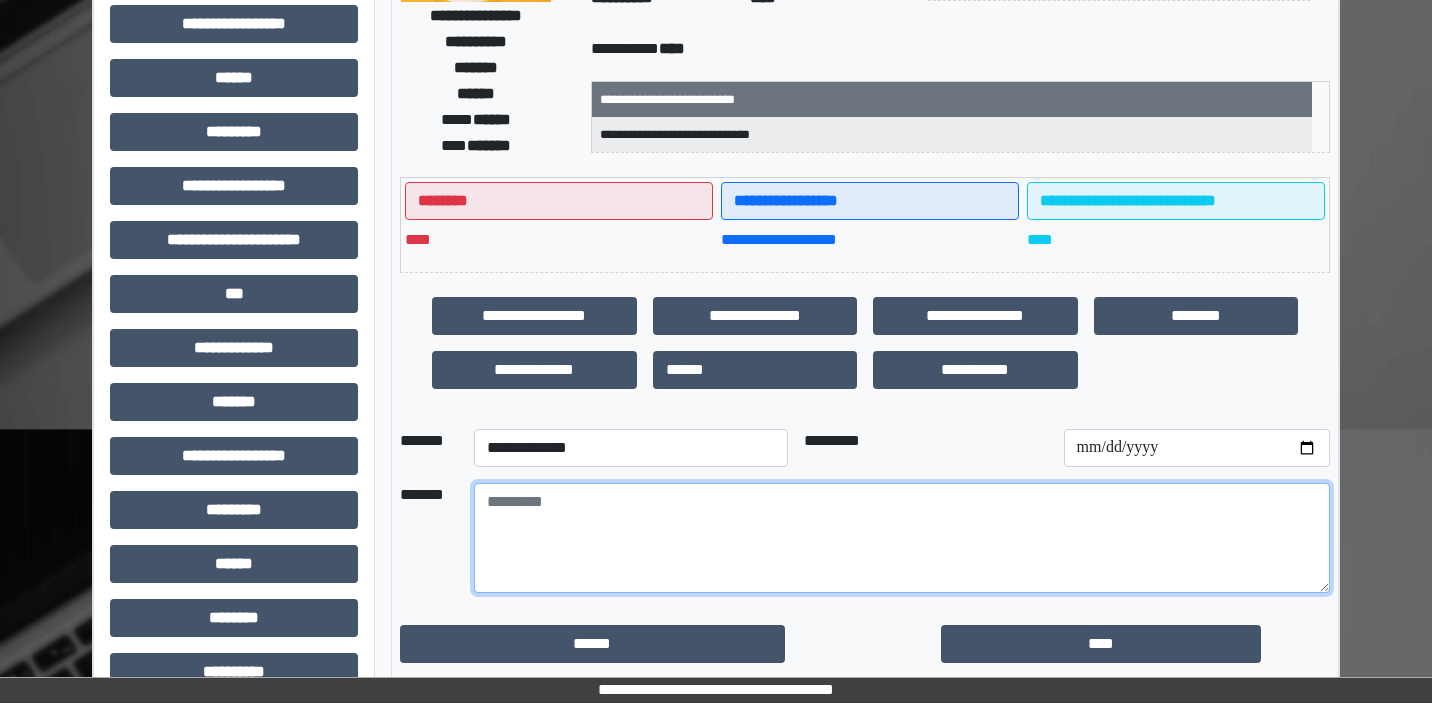 click at bounding box center (902, 538) 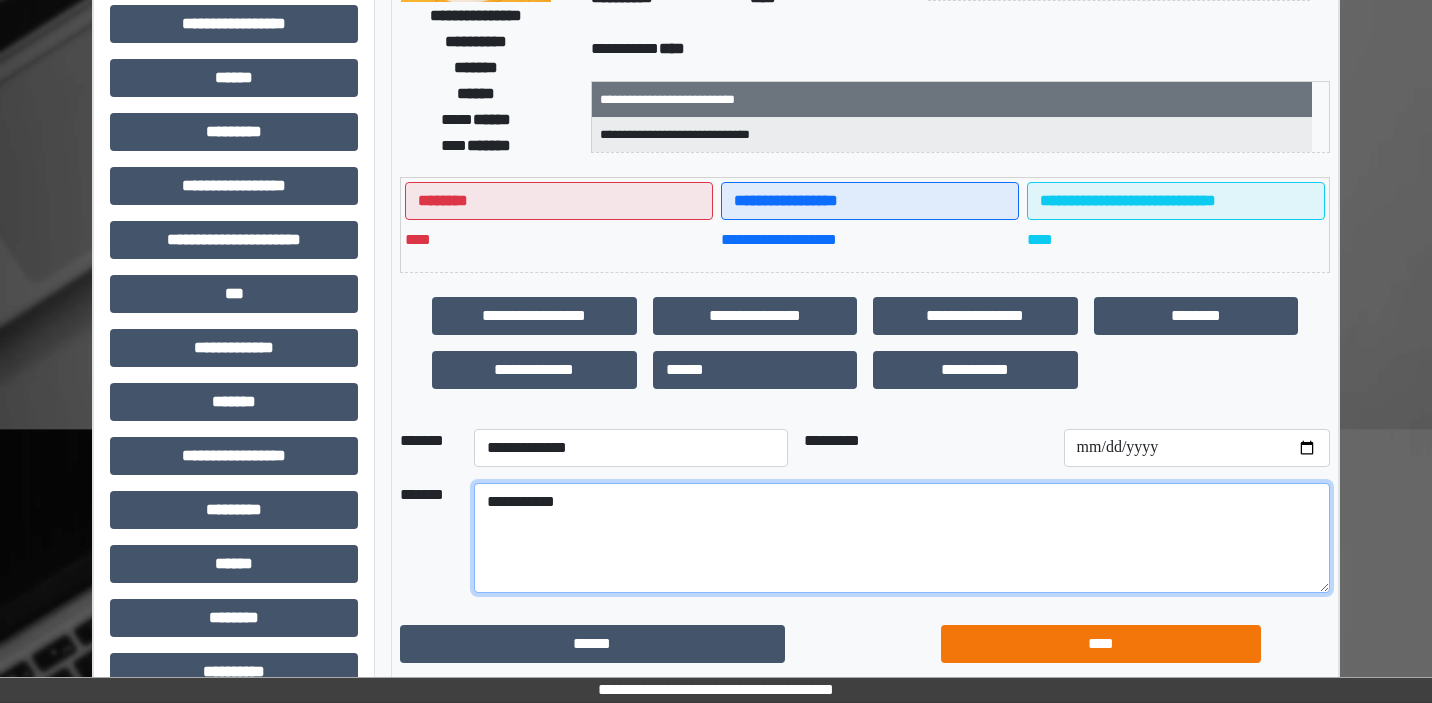 type on "**********" 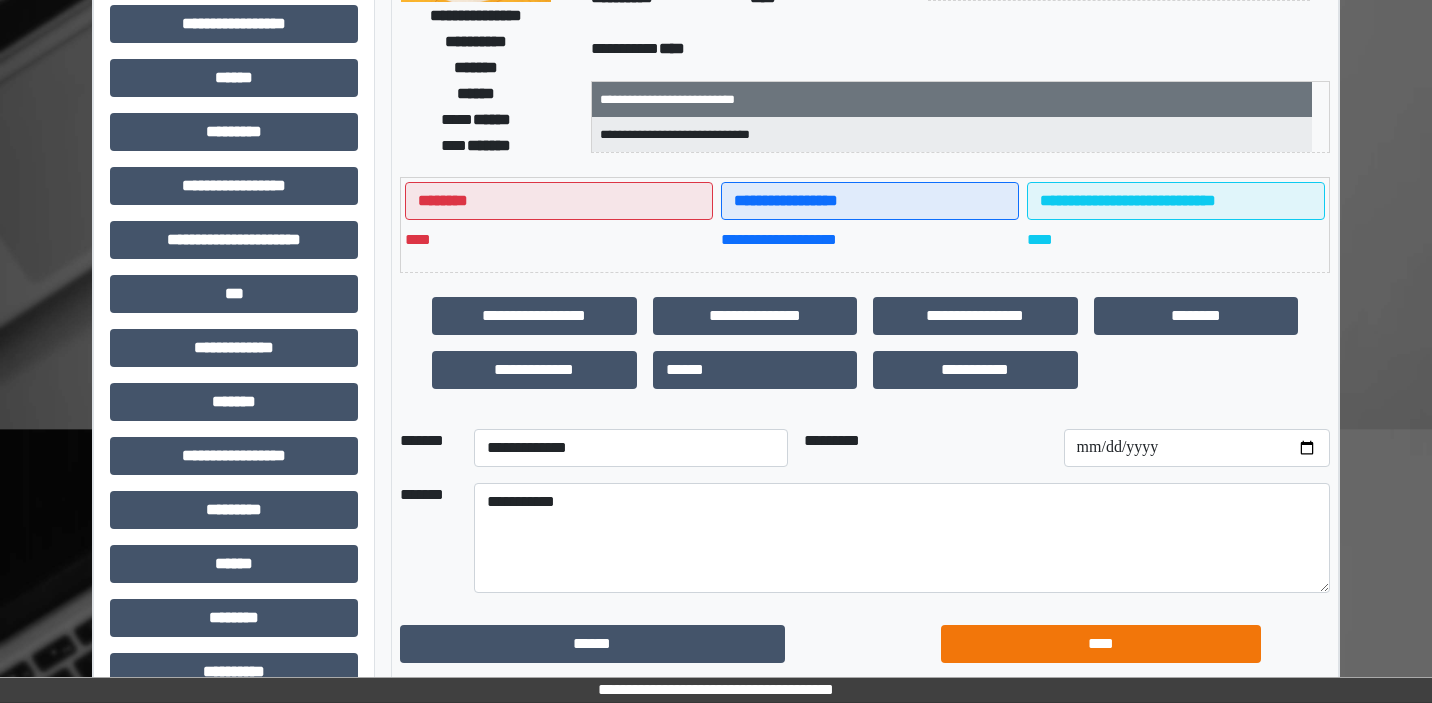 click on "****" at bounding box center [1101, 644] 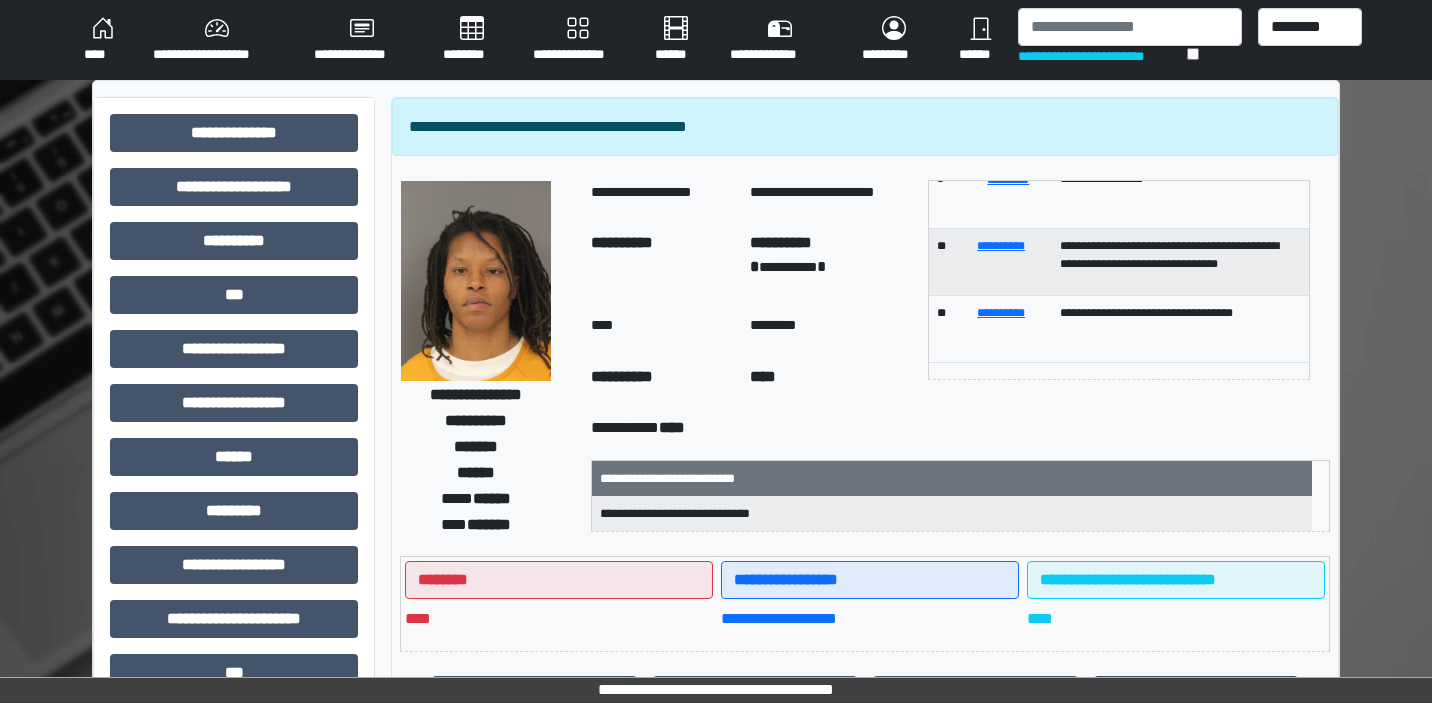 scroll, scrollTop: 0, scrollLeft: 0, axis: both 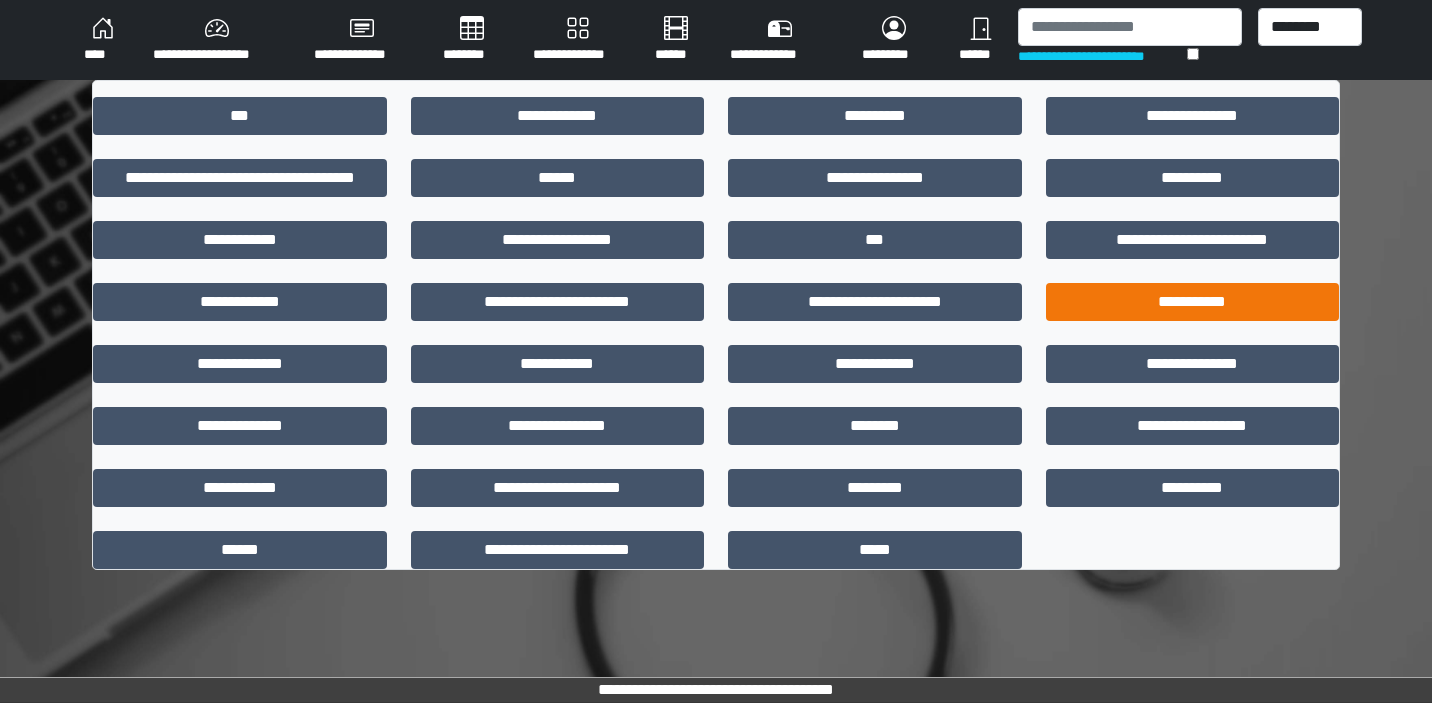 click on "**********" at bounding box center (1193, 302) 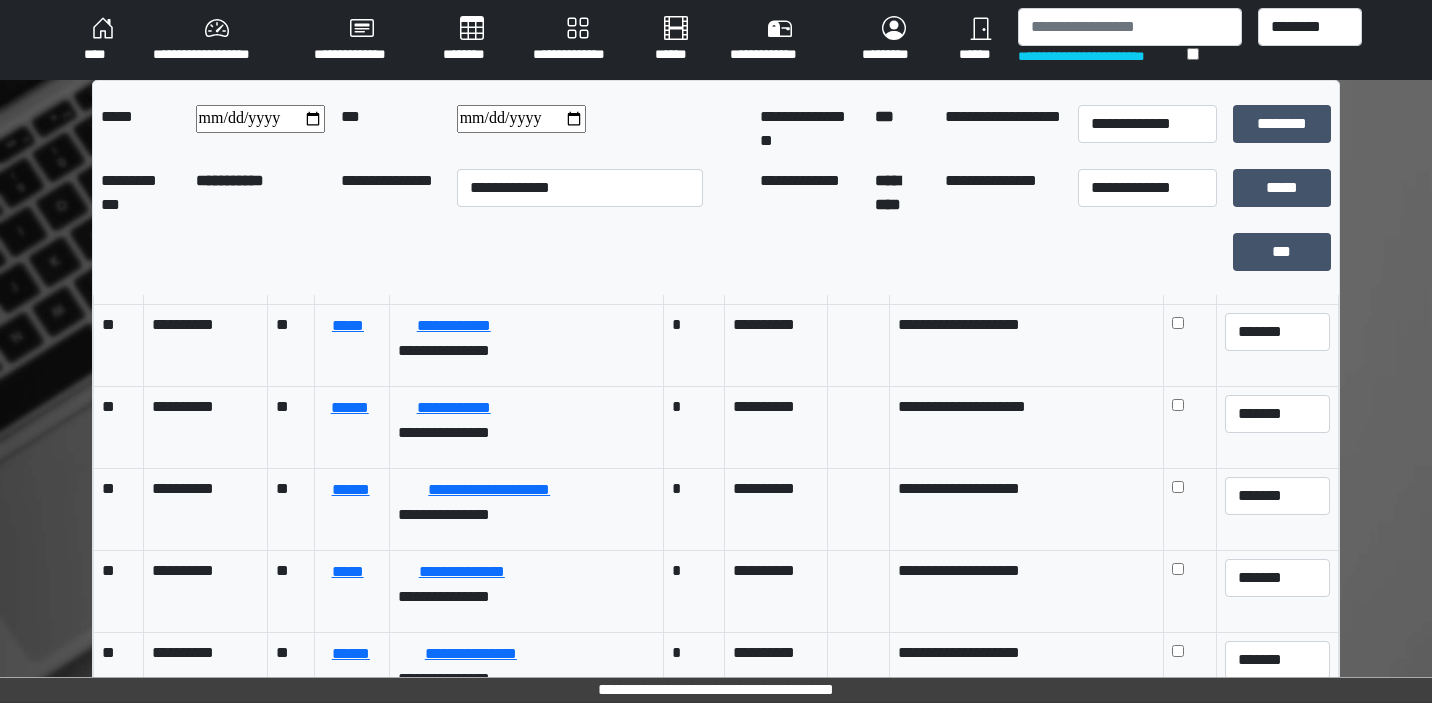 scroll, scrollTop: 572, scrollLeft: 0, axis: vertical 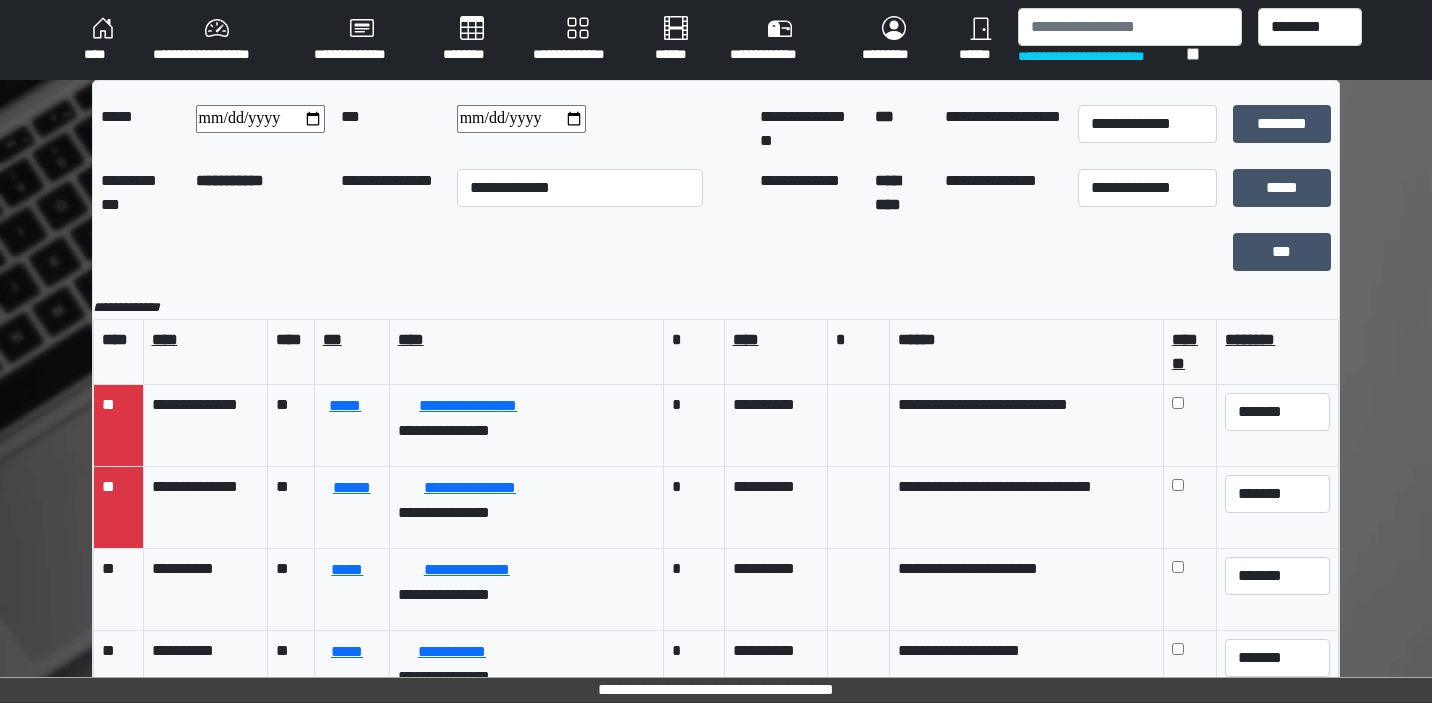 click on "********" at bounding box center (472, 40) 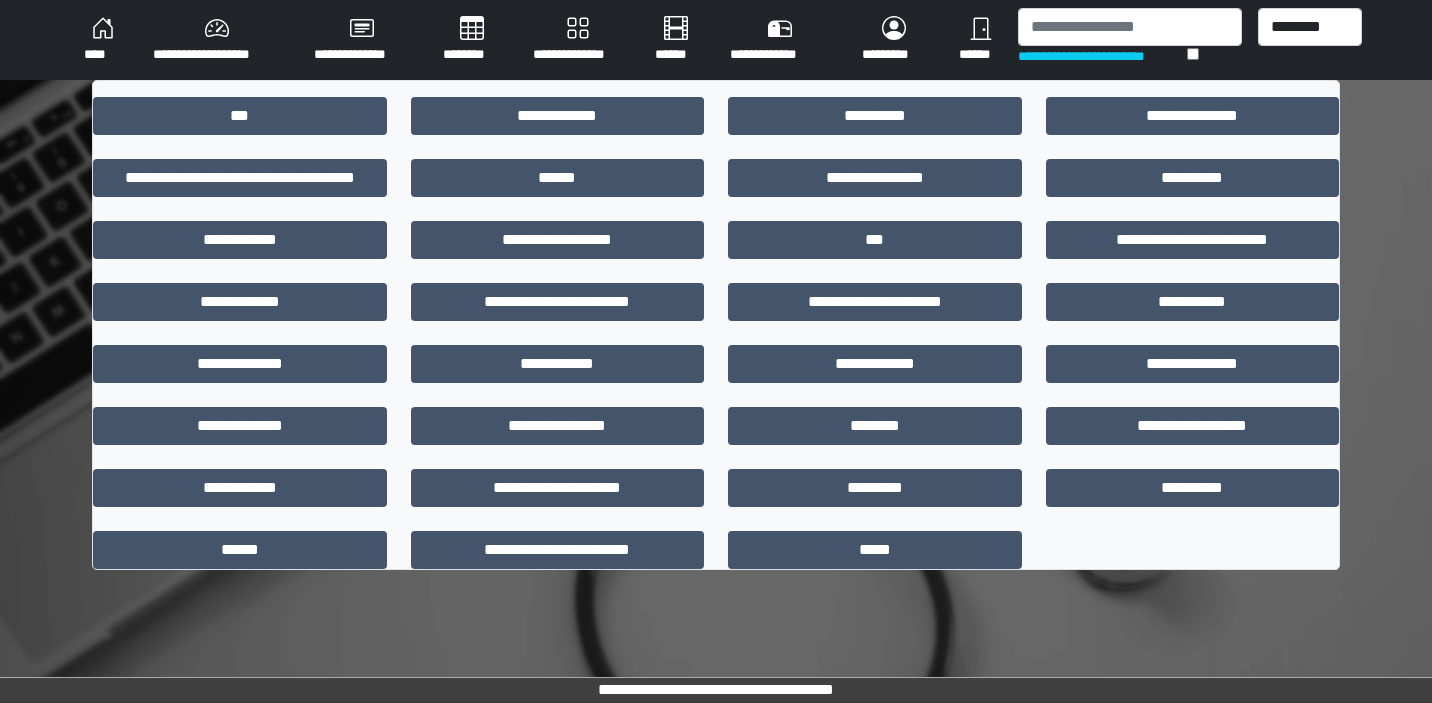 click on "********" at bounding box center [472, 40] 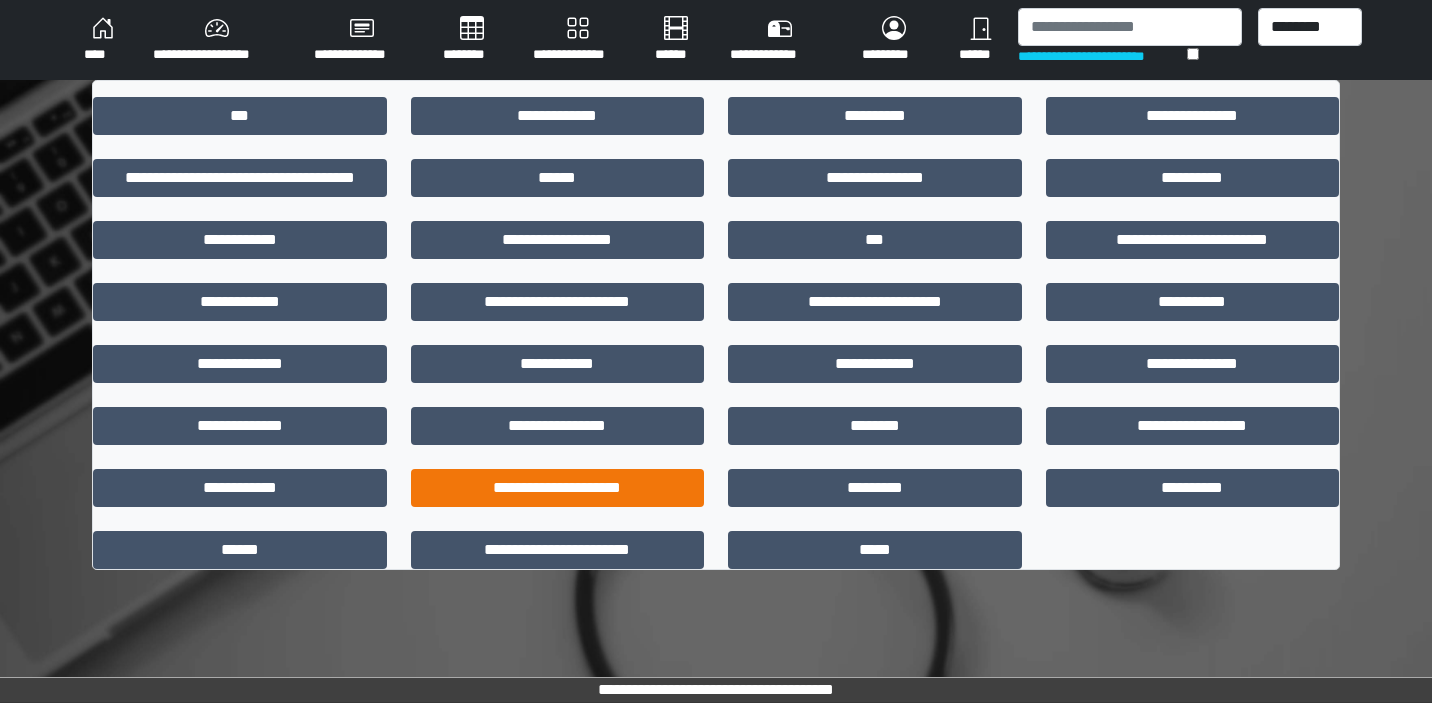 click on "**********" at bounding box center [558, 488] 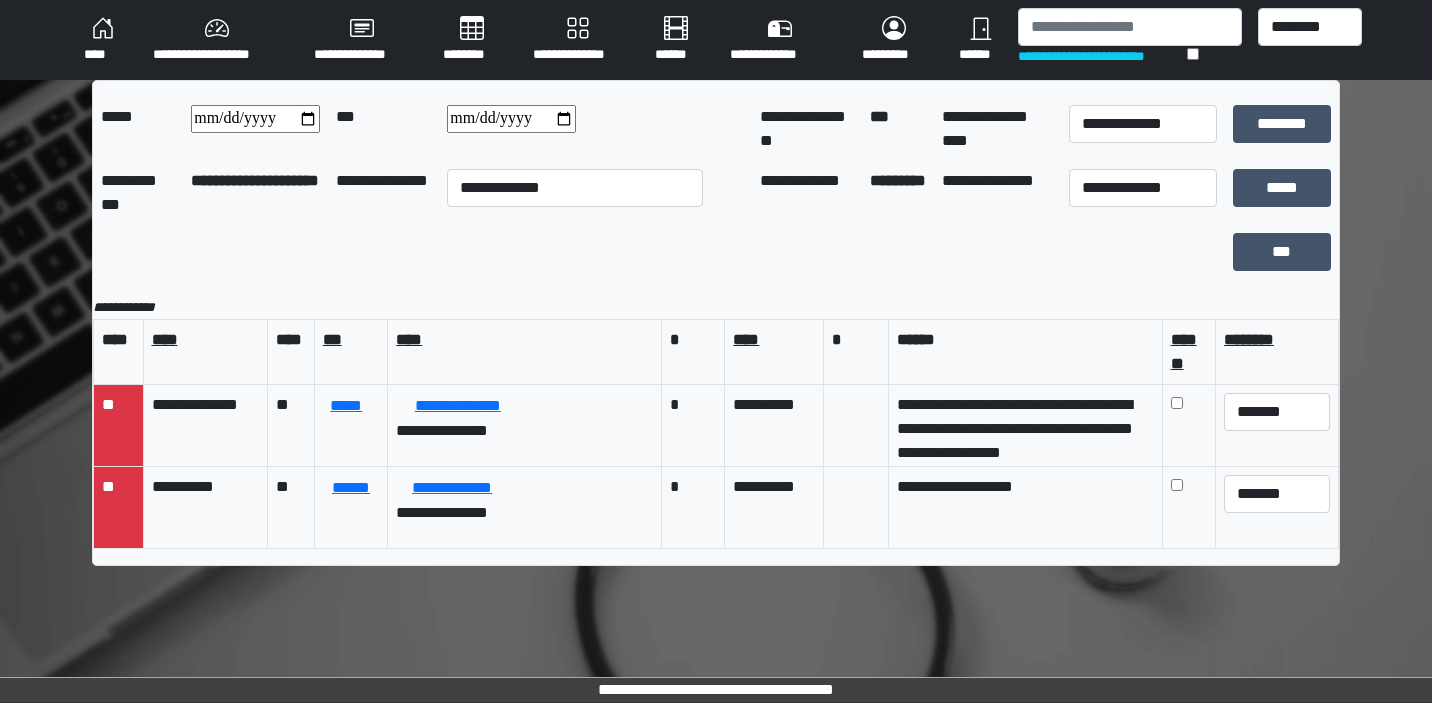 click on "**********" at bounding box center [511, 119] 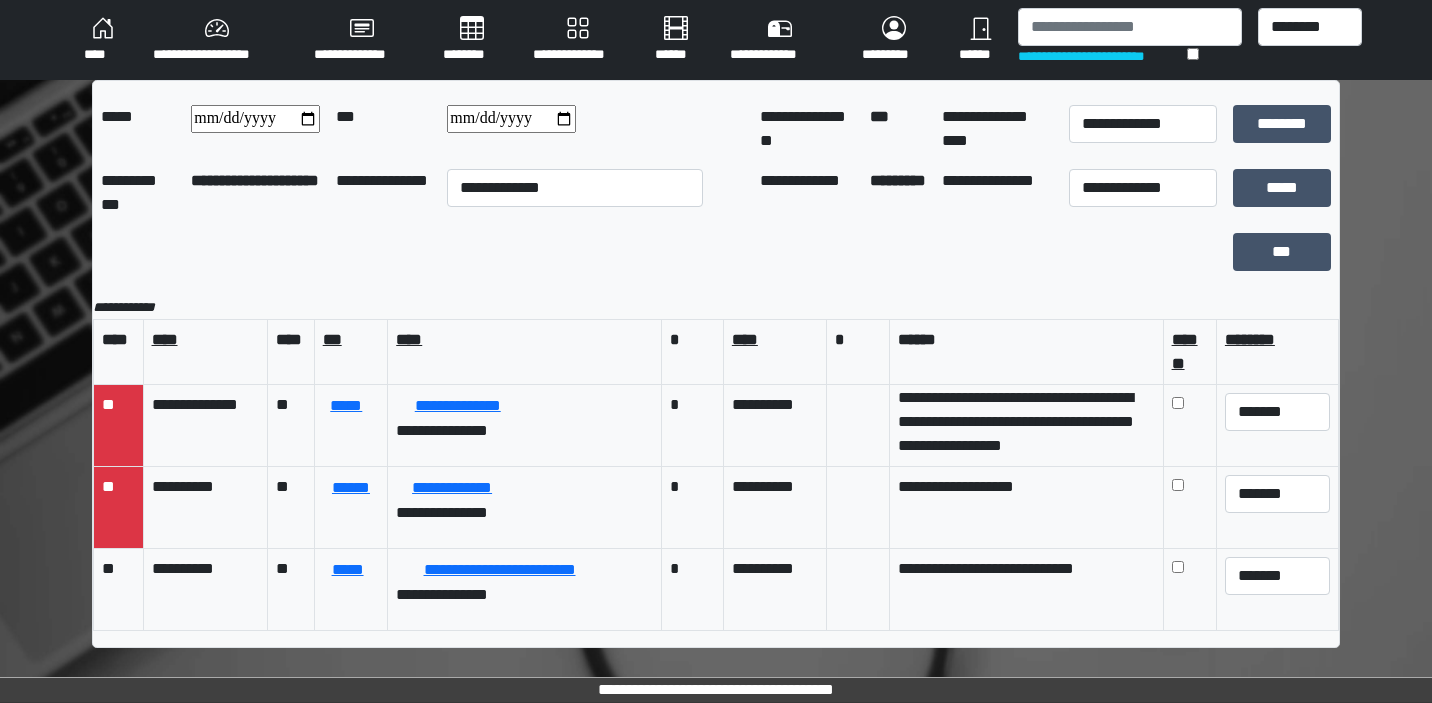 scroll, scrollTop: 7, scrollLeft: 0, axis: vertical 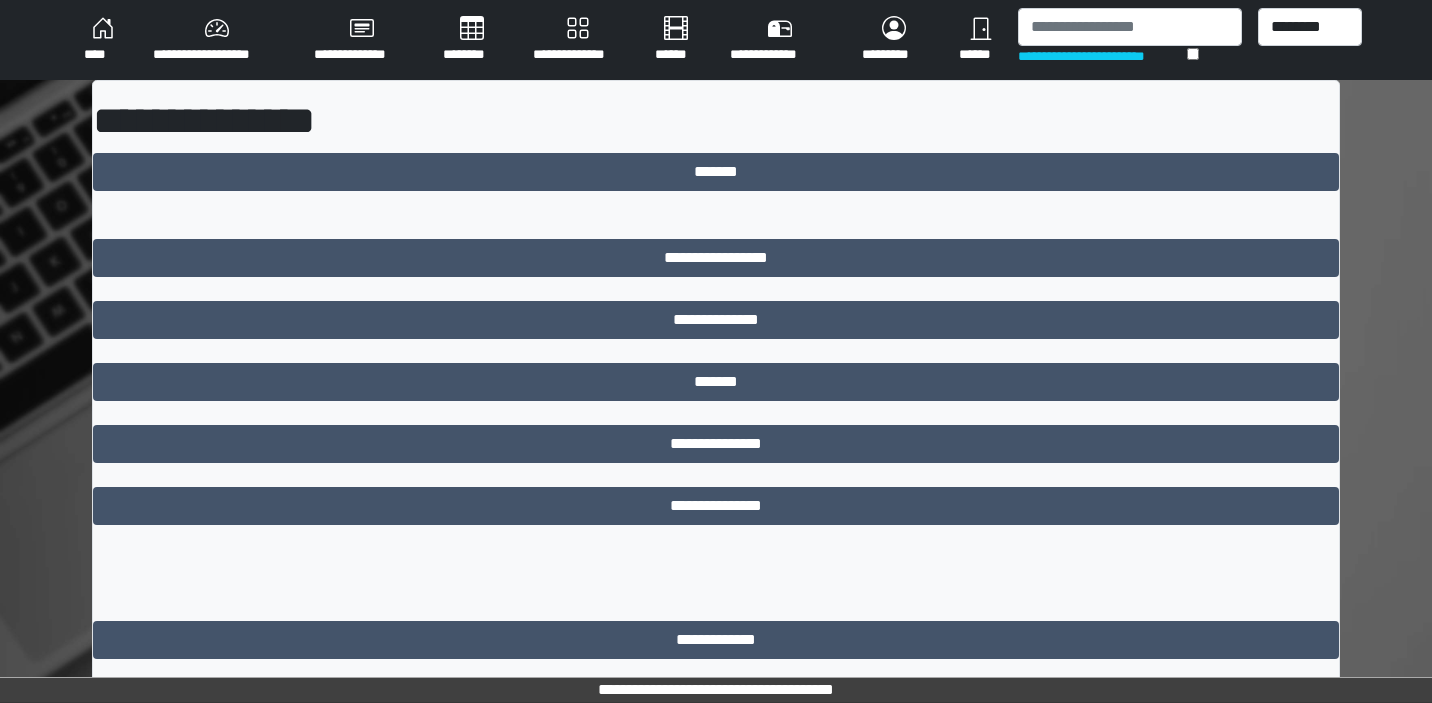click on "********" at bounding box center [472, 40] 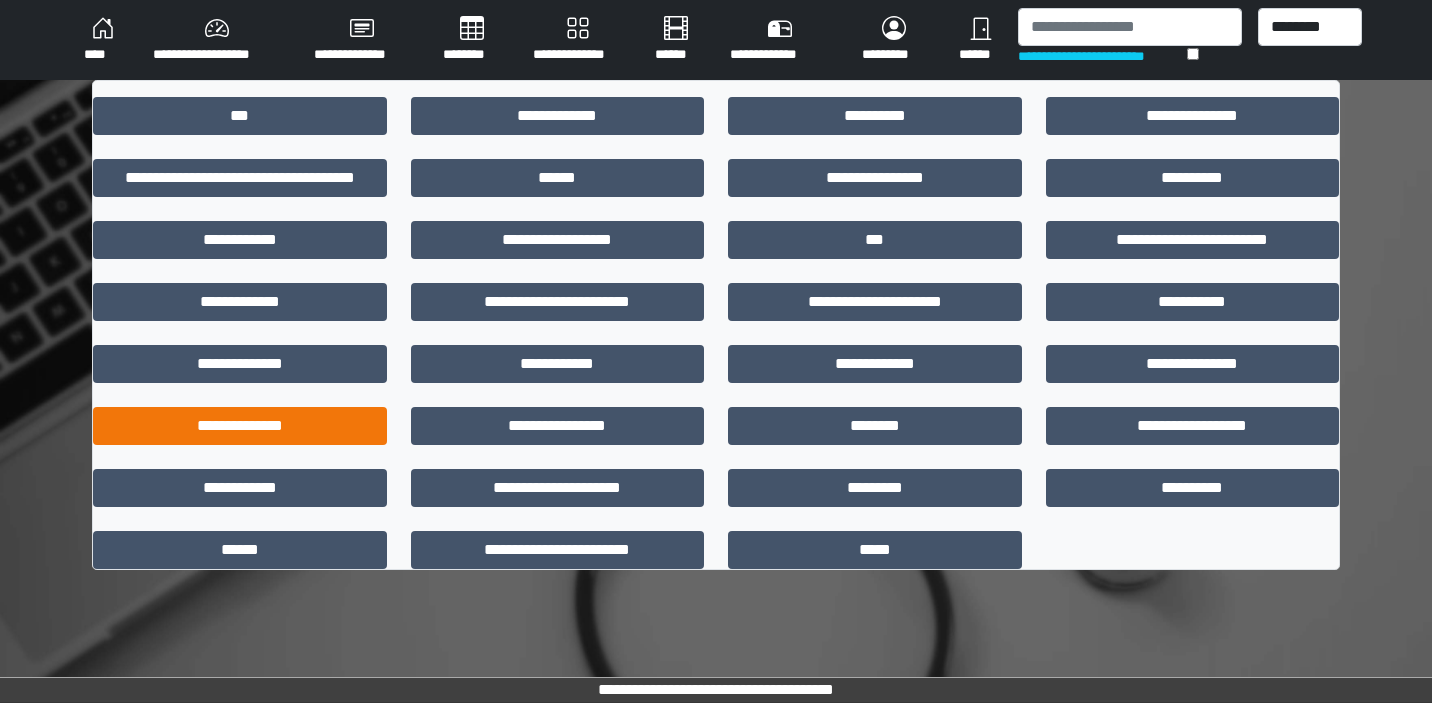 click on "**********" at bounding box center (240, 426) 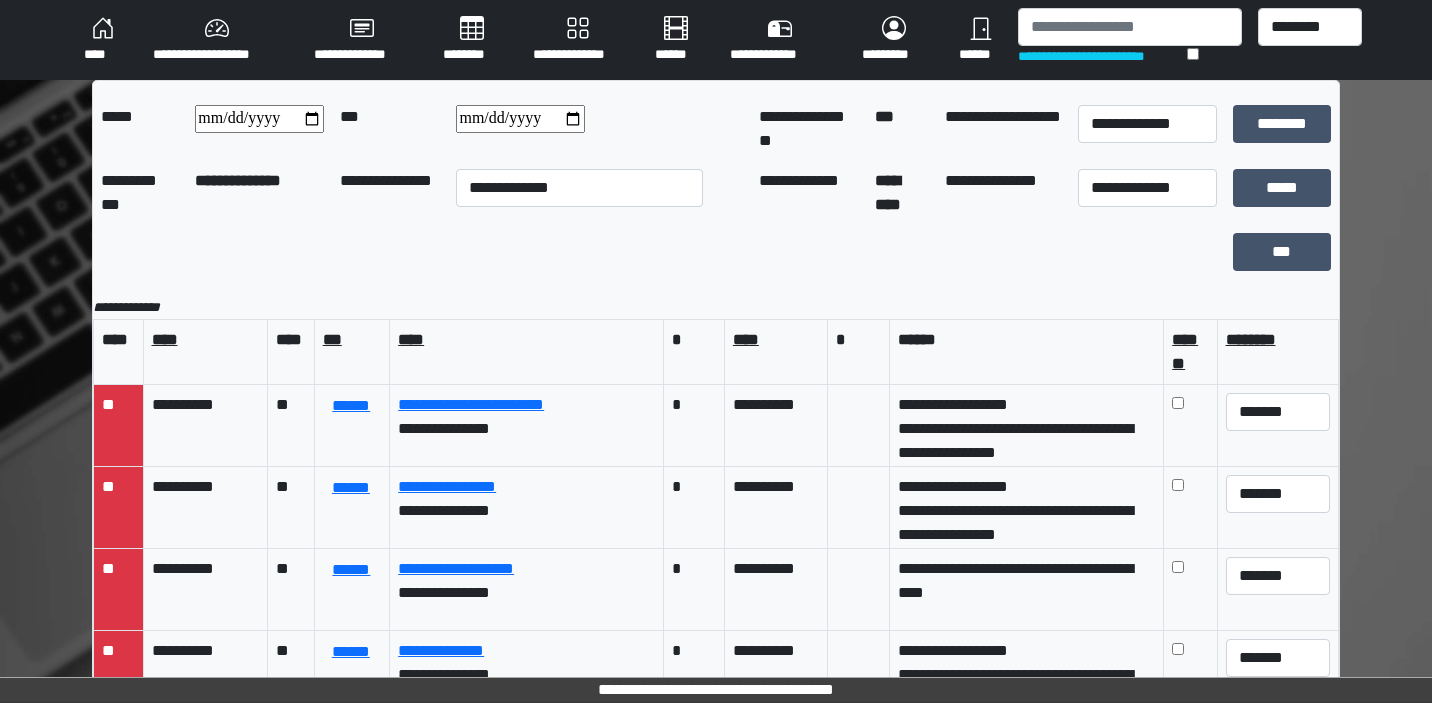 click on "********" at bounding box center [472, 40] 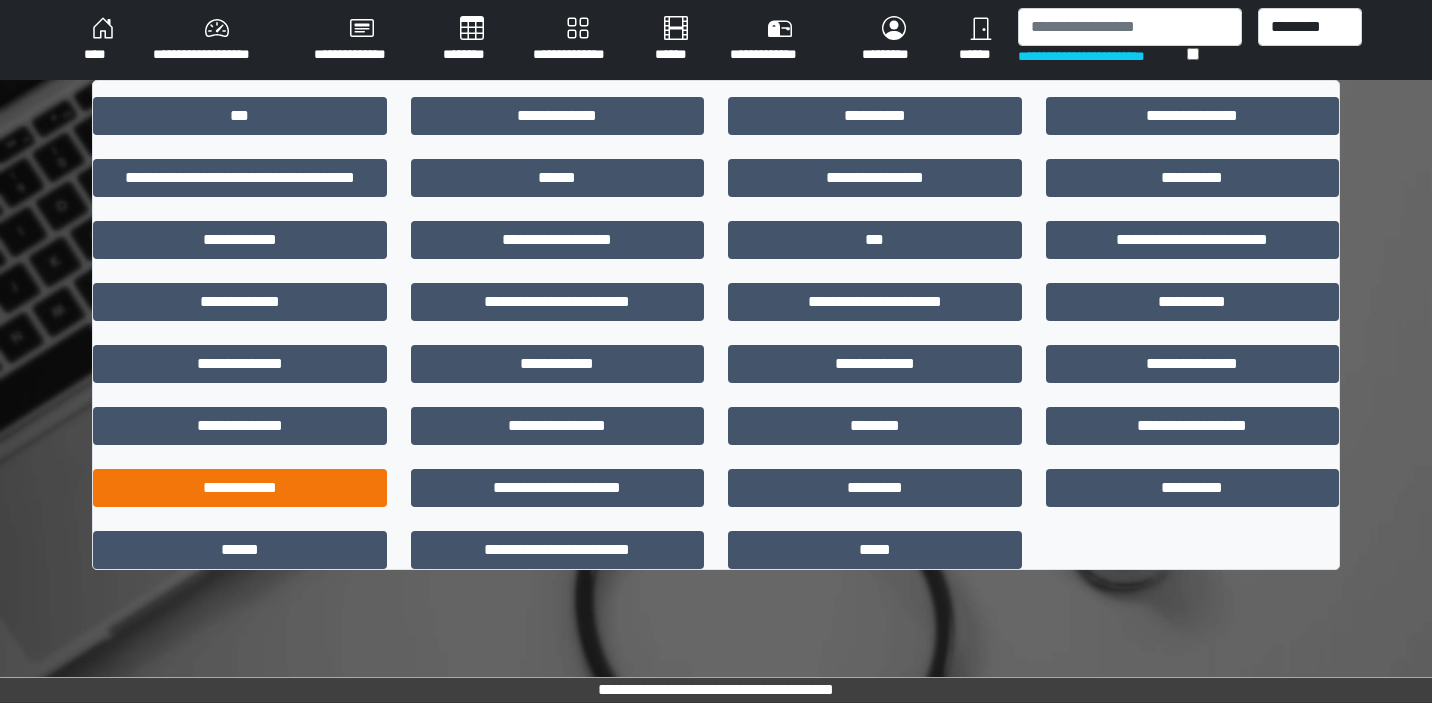 click on "**********" at bounding box center [240, 488] 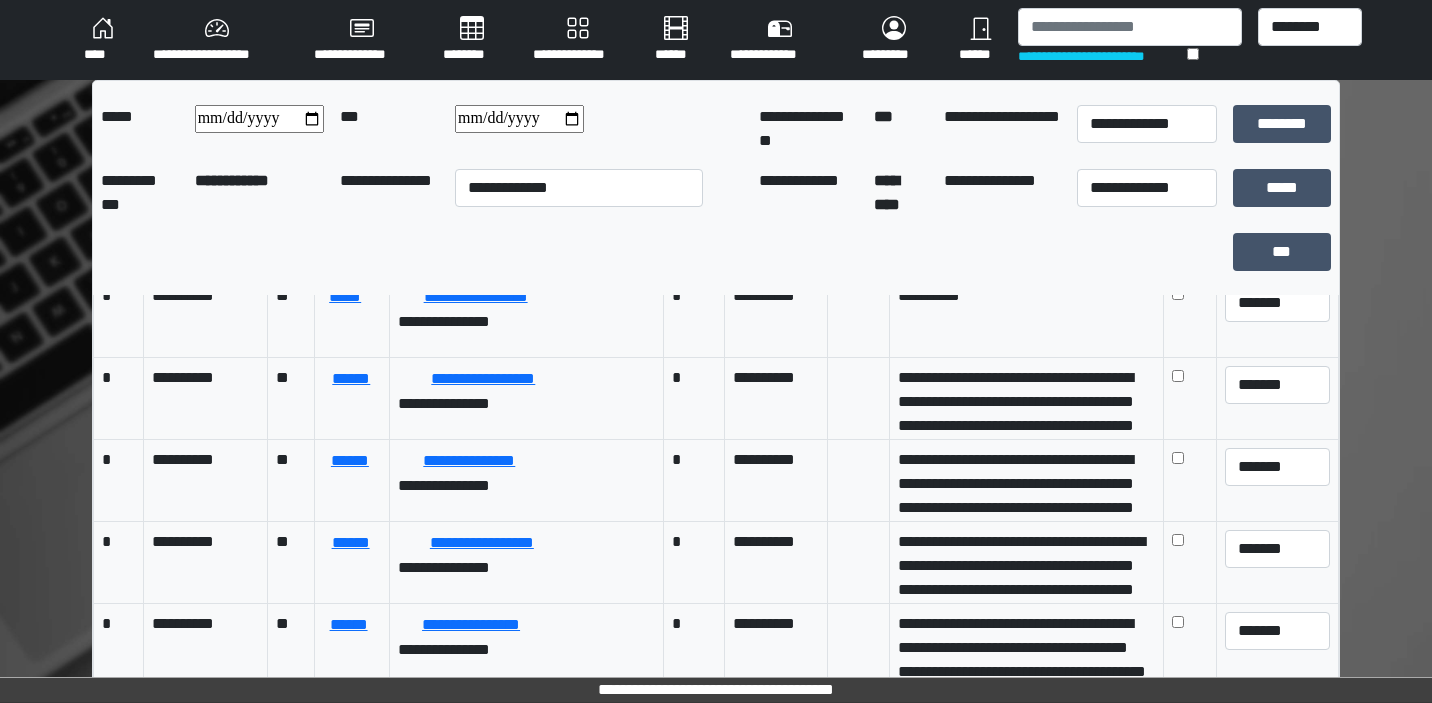 scroll, scrollTop: 11404, scrollLeft: 0, axis: vertical 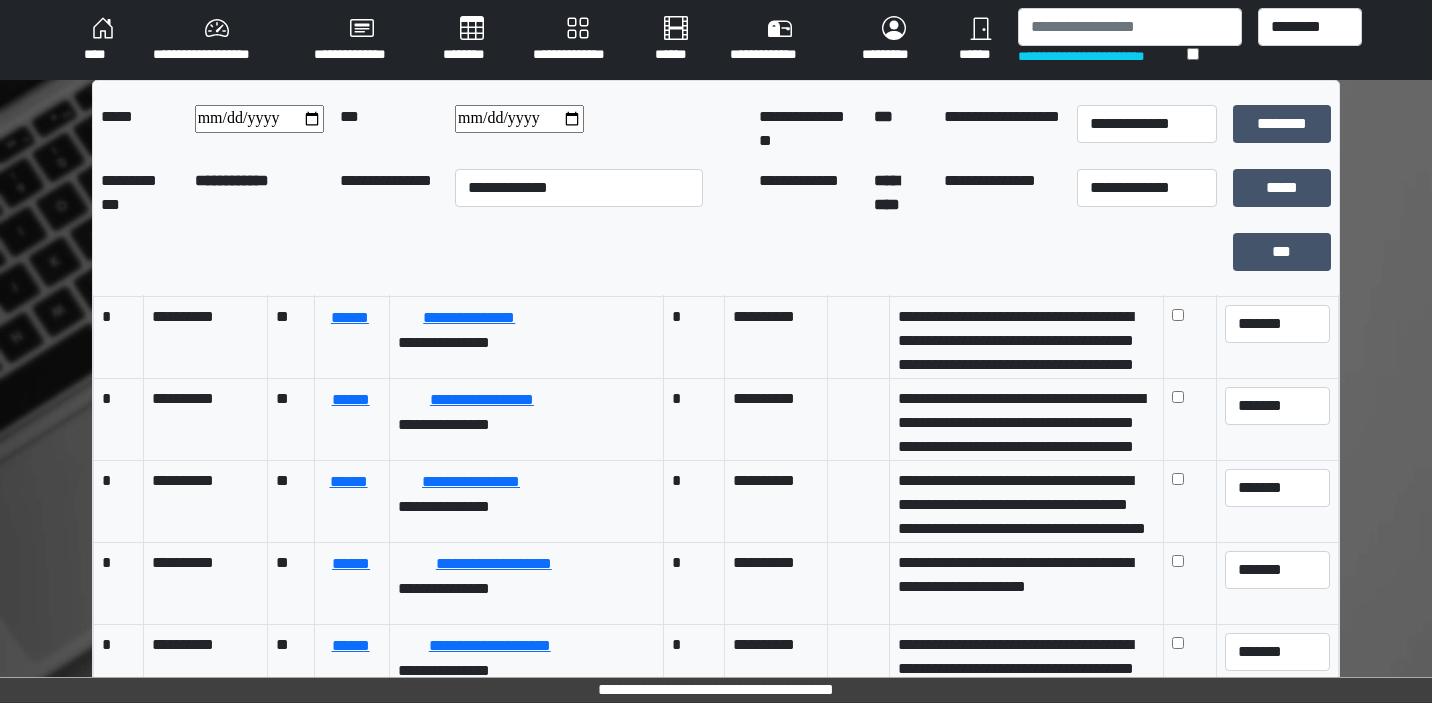 click on "**********" at bounding box center (519, 119) 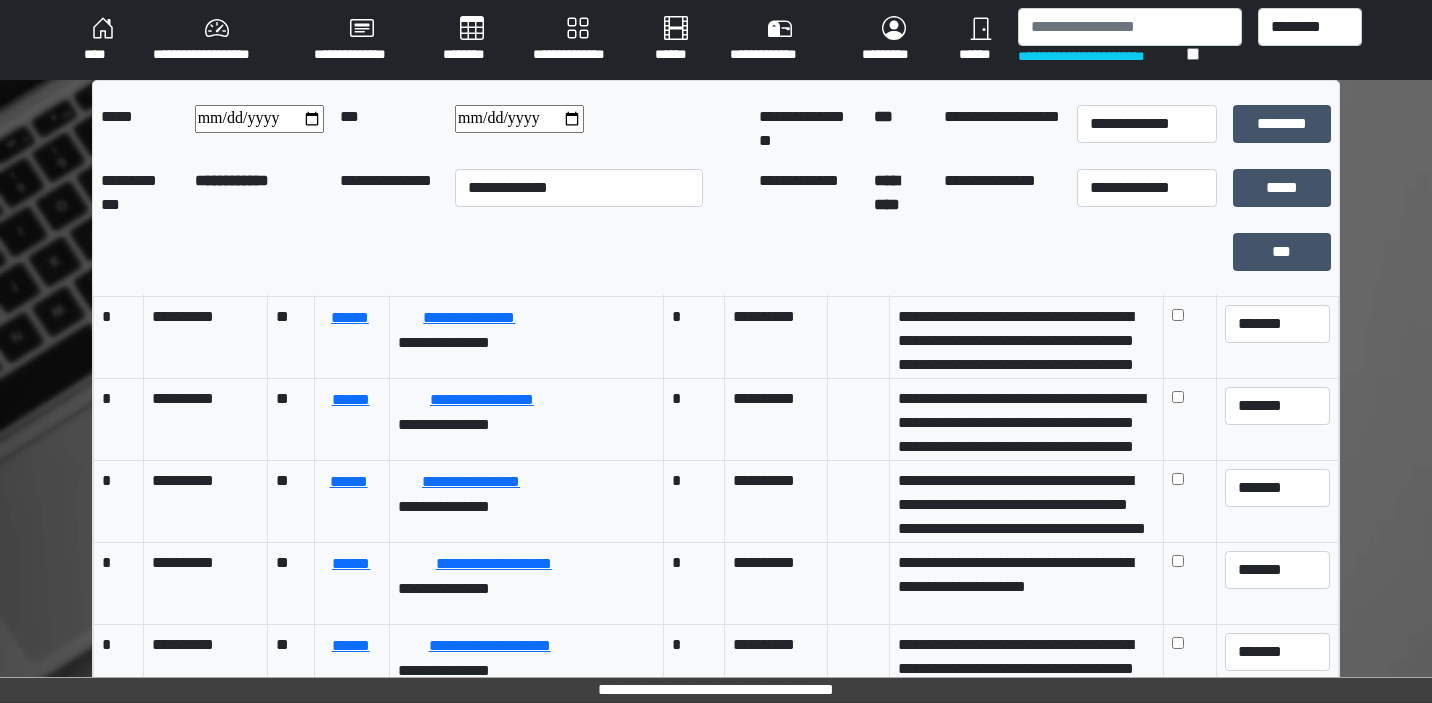 type on "**********" 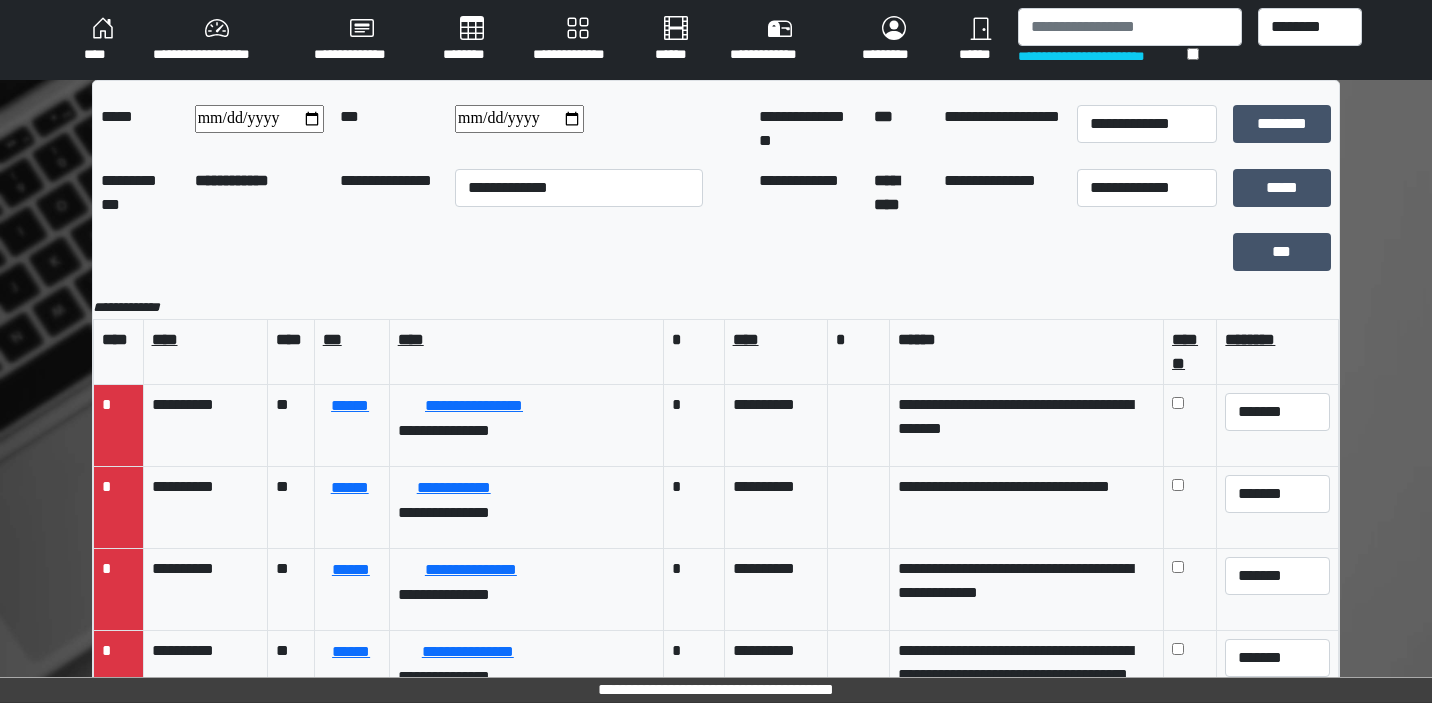 scroll, scrollTop: 0, scrollLeft: 0, axis: both 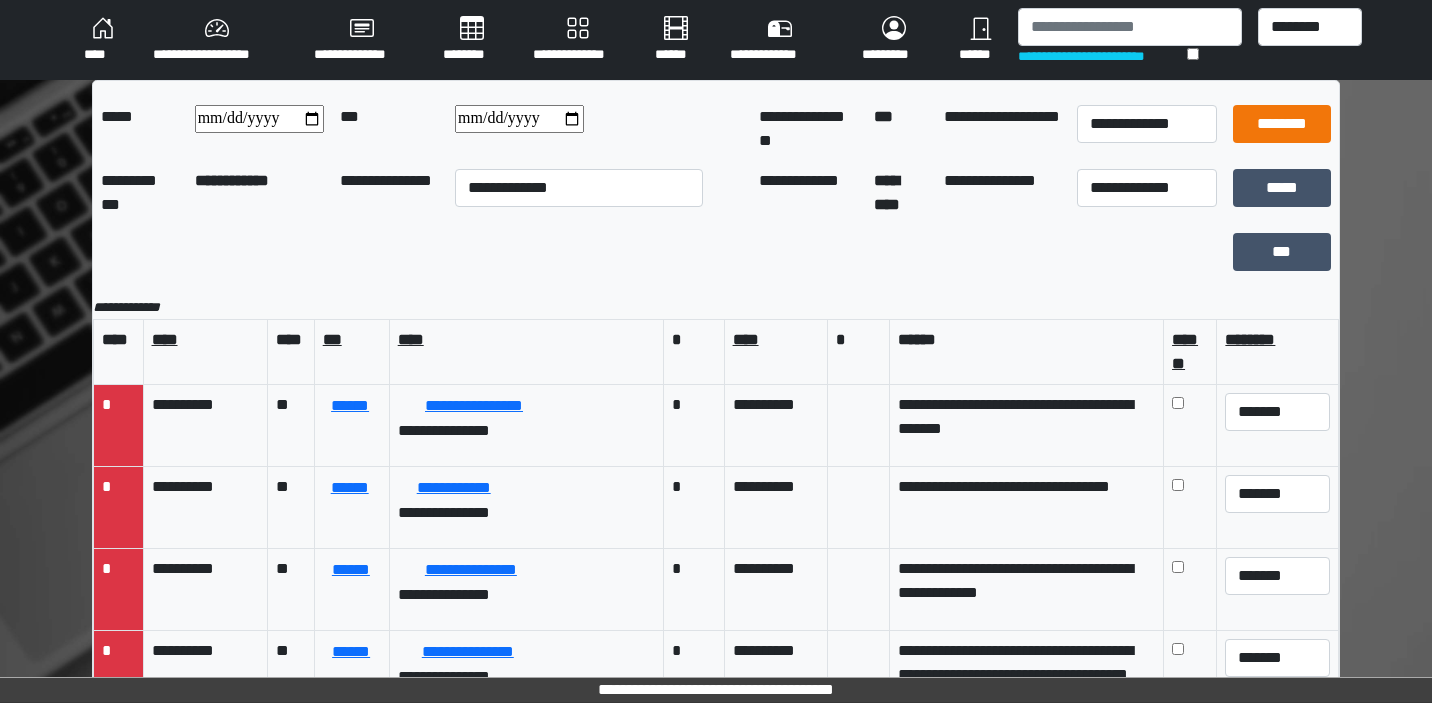 click on "********" at bounding box center [1282, 124] 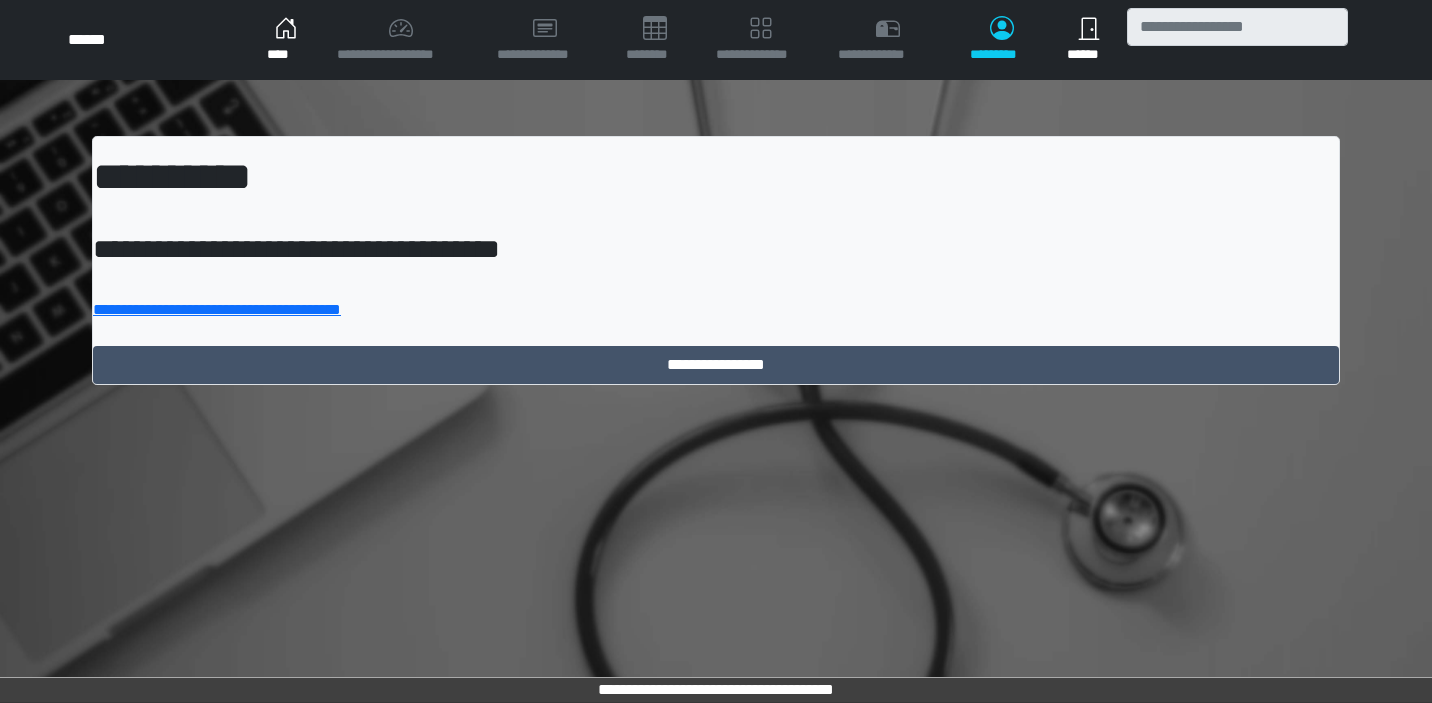scroll, scrollTop: 0, scrollLeft: 0, axis: both 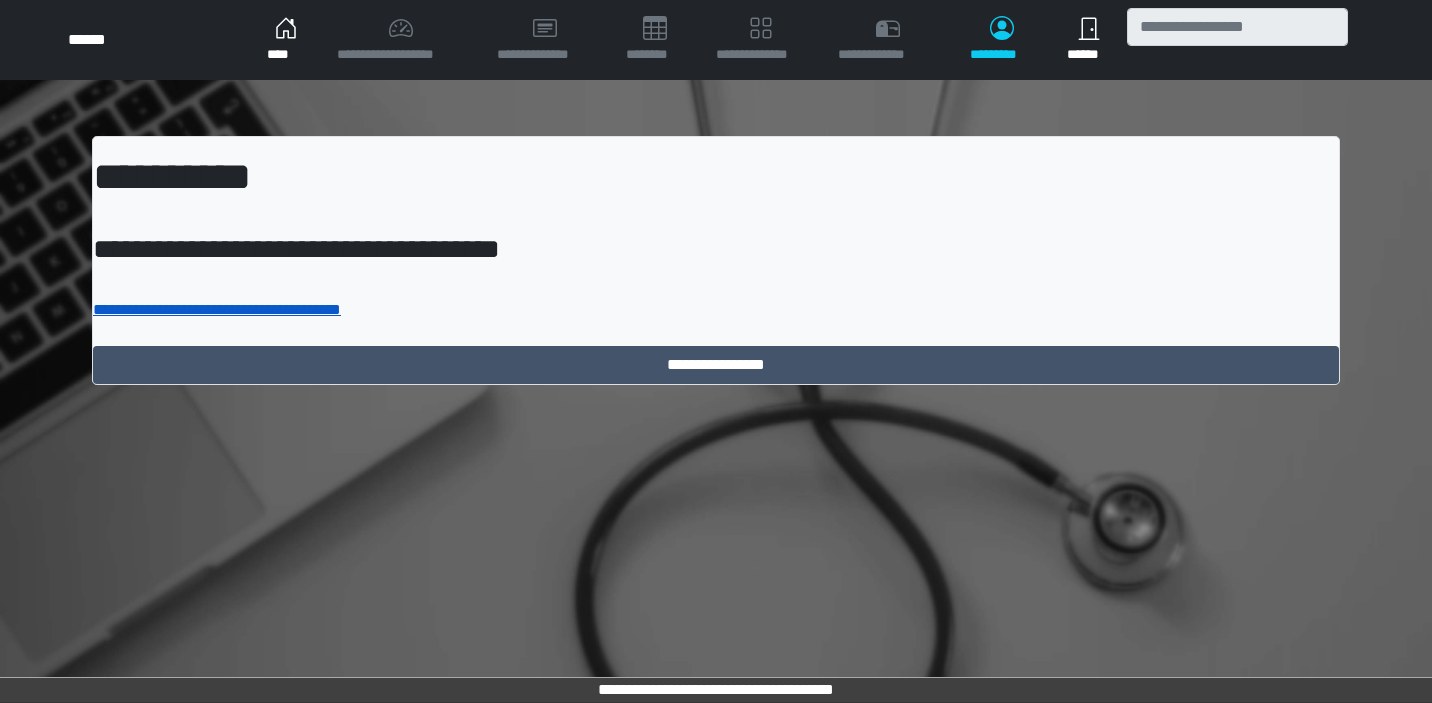click on "**********" at bounding box center (217, 309) 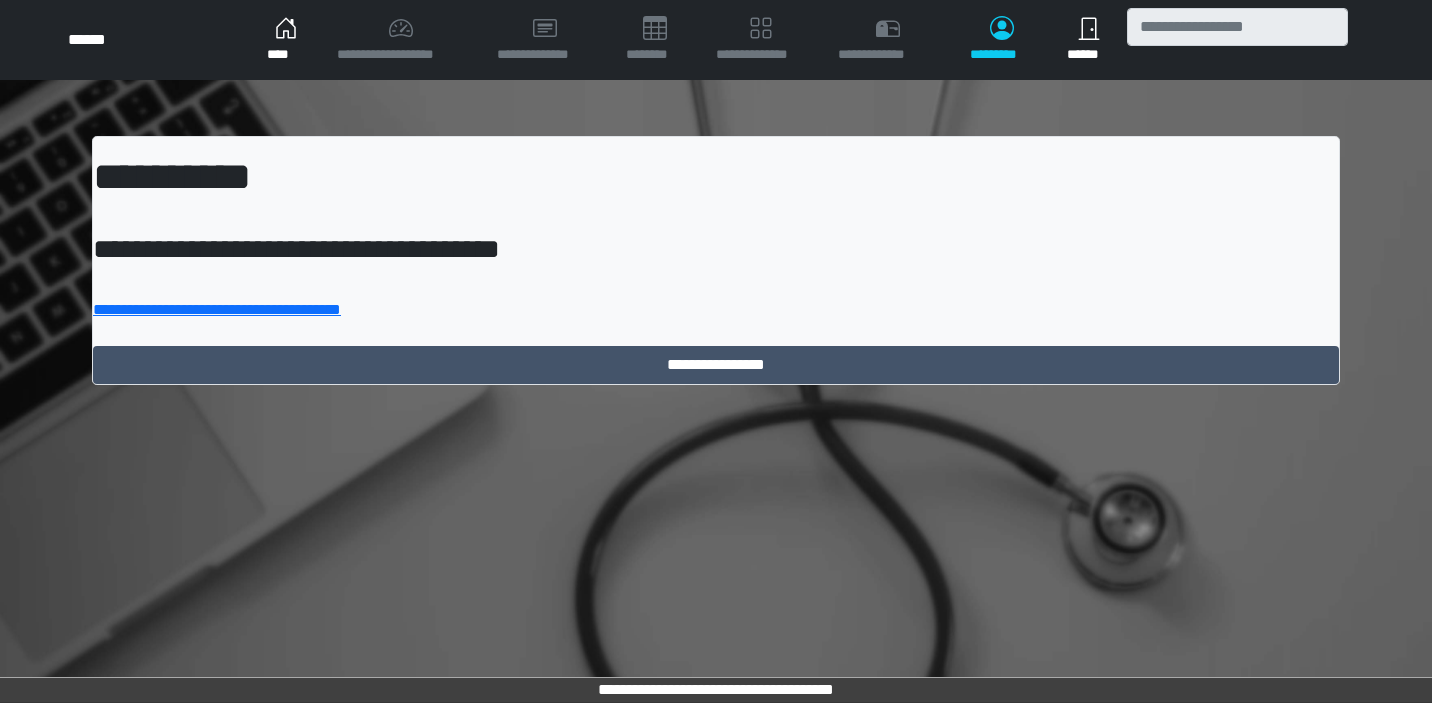 scroll, scrollTop: 0, scrollLeft: 0, axis: both 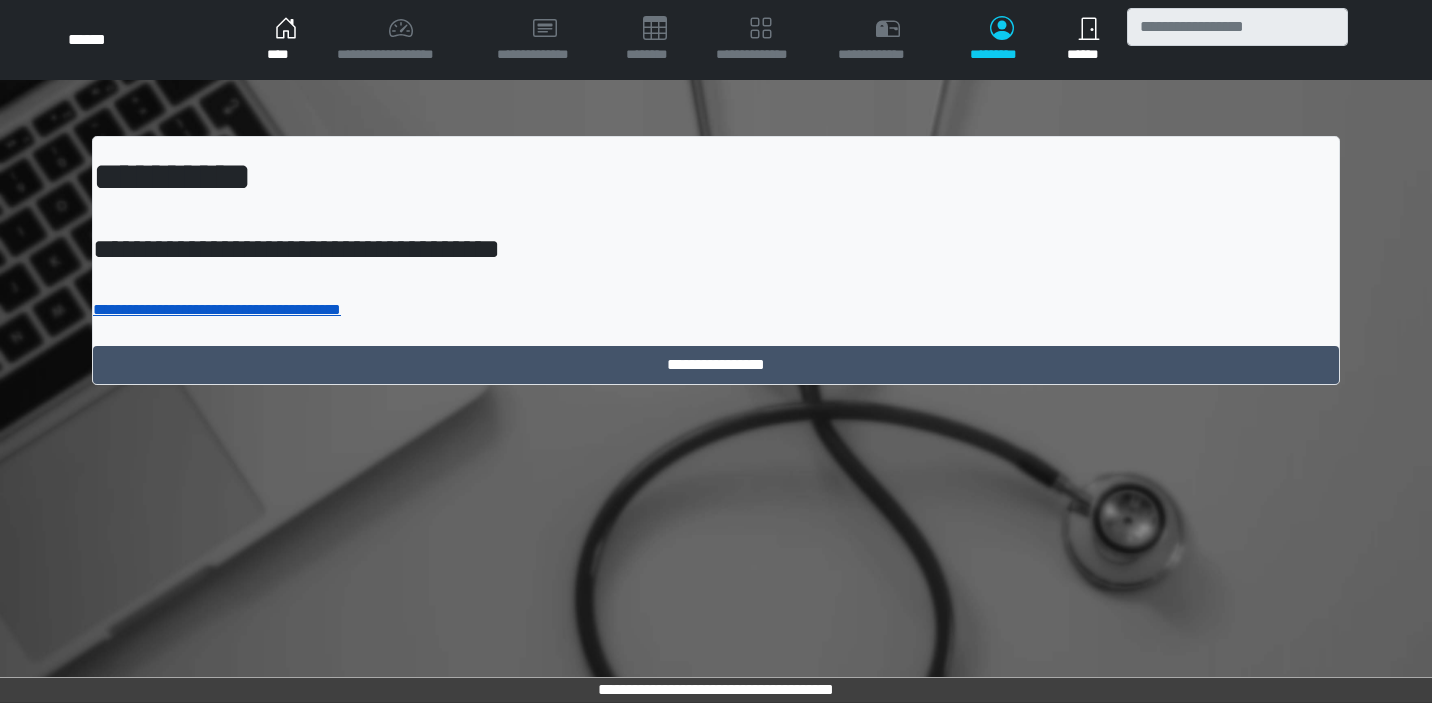 click on "**********" at bounding box center (217, 309) 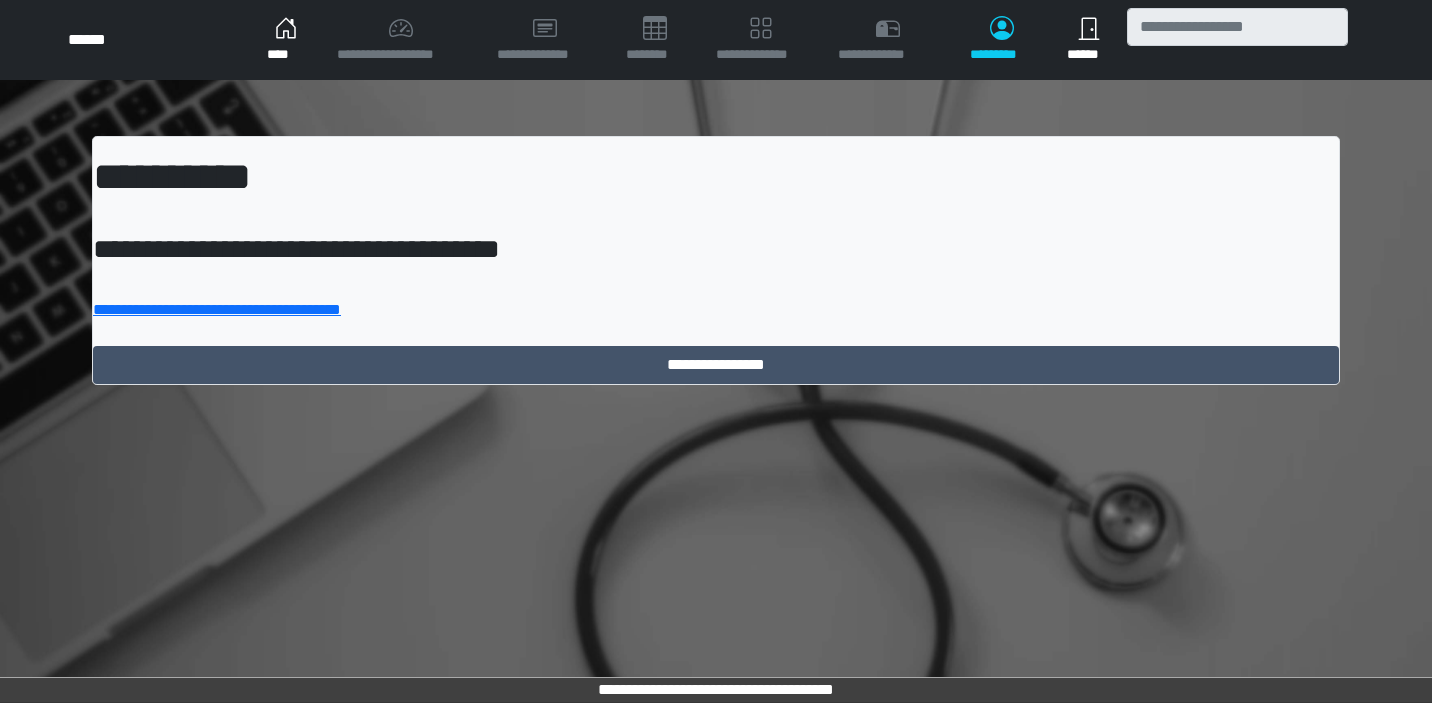scroll, scrollTop: 0, scrollLeft: 0, axis: both 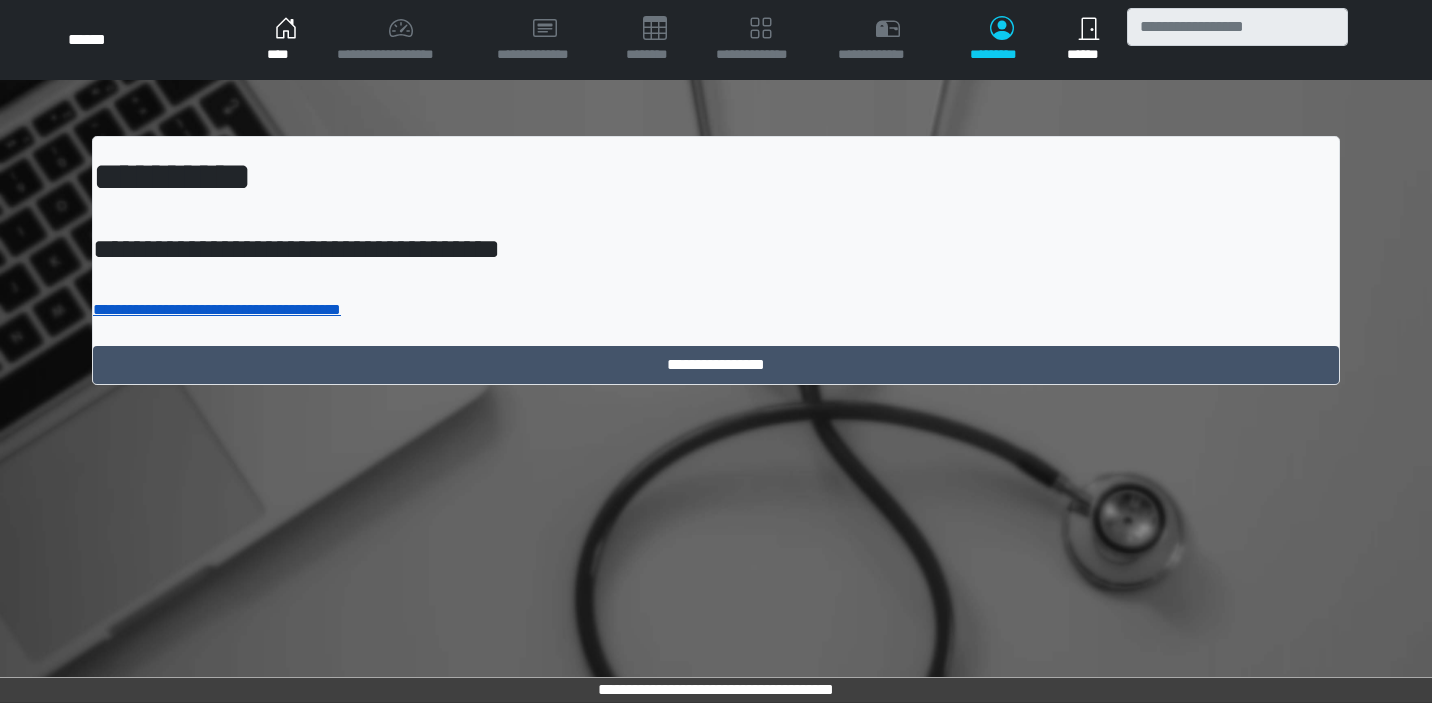 click on "**********" at bounding box center (217, 309) 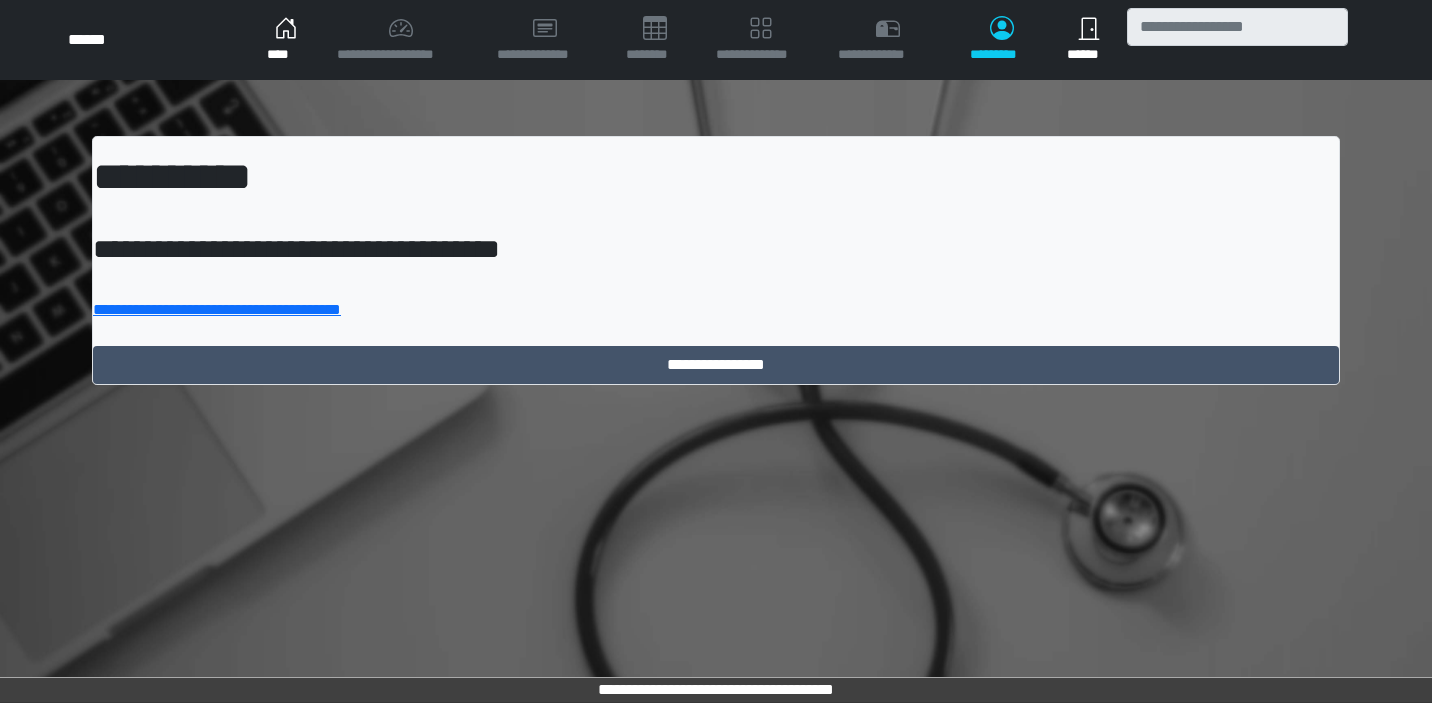 scroll, scrollTop: 0, scrollLeft: 0, axis: both 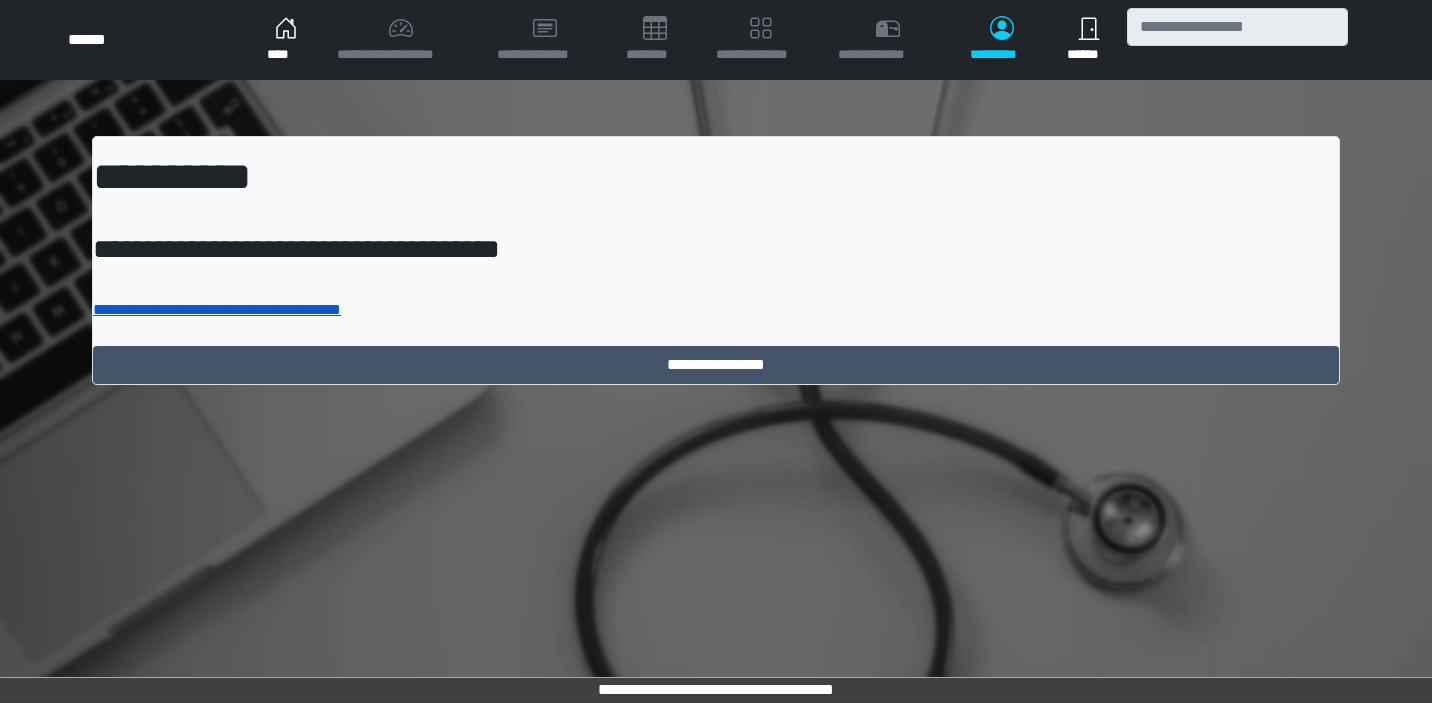 click on "**********" at bounding box center [217, 309] 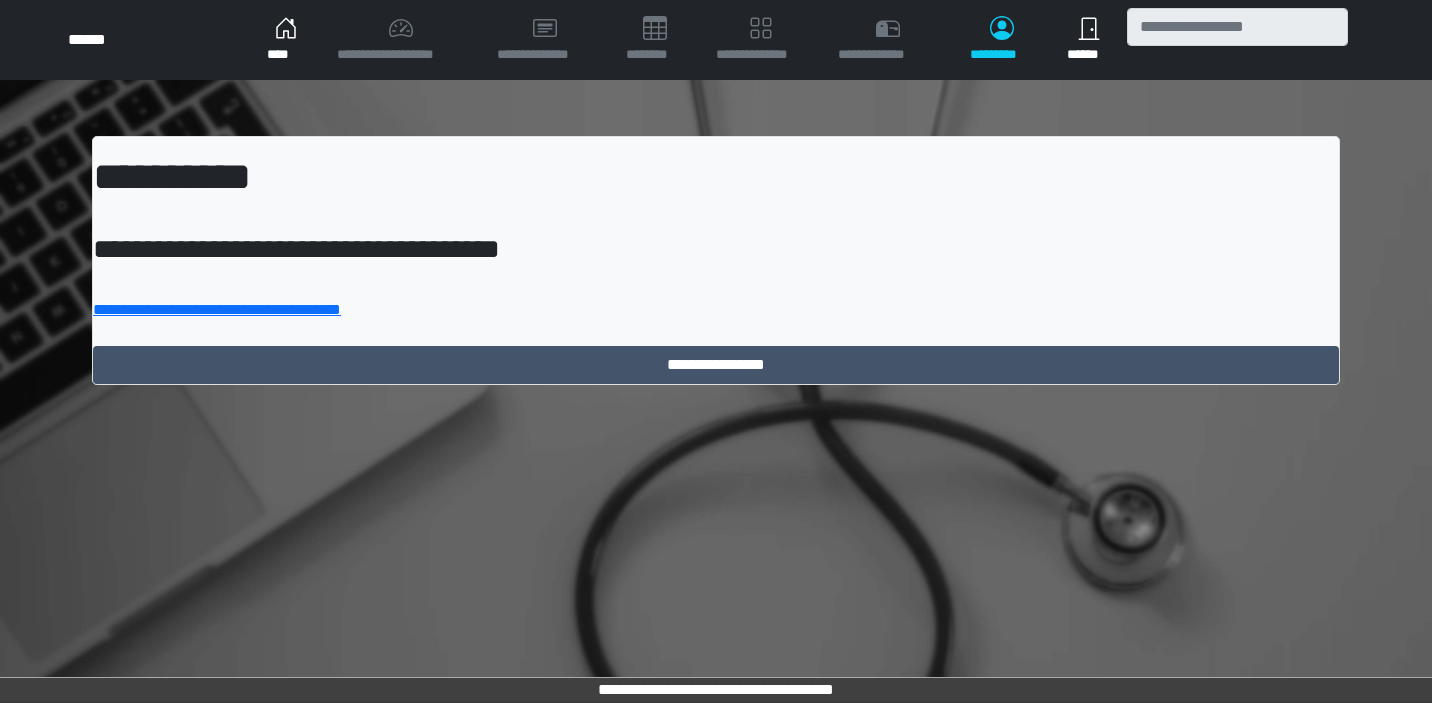 scroll, scrollTop: 0, scrollLeft: 0, axis: both 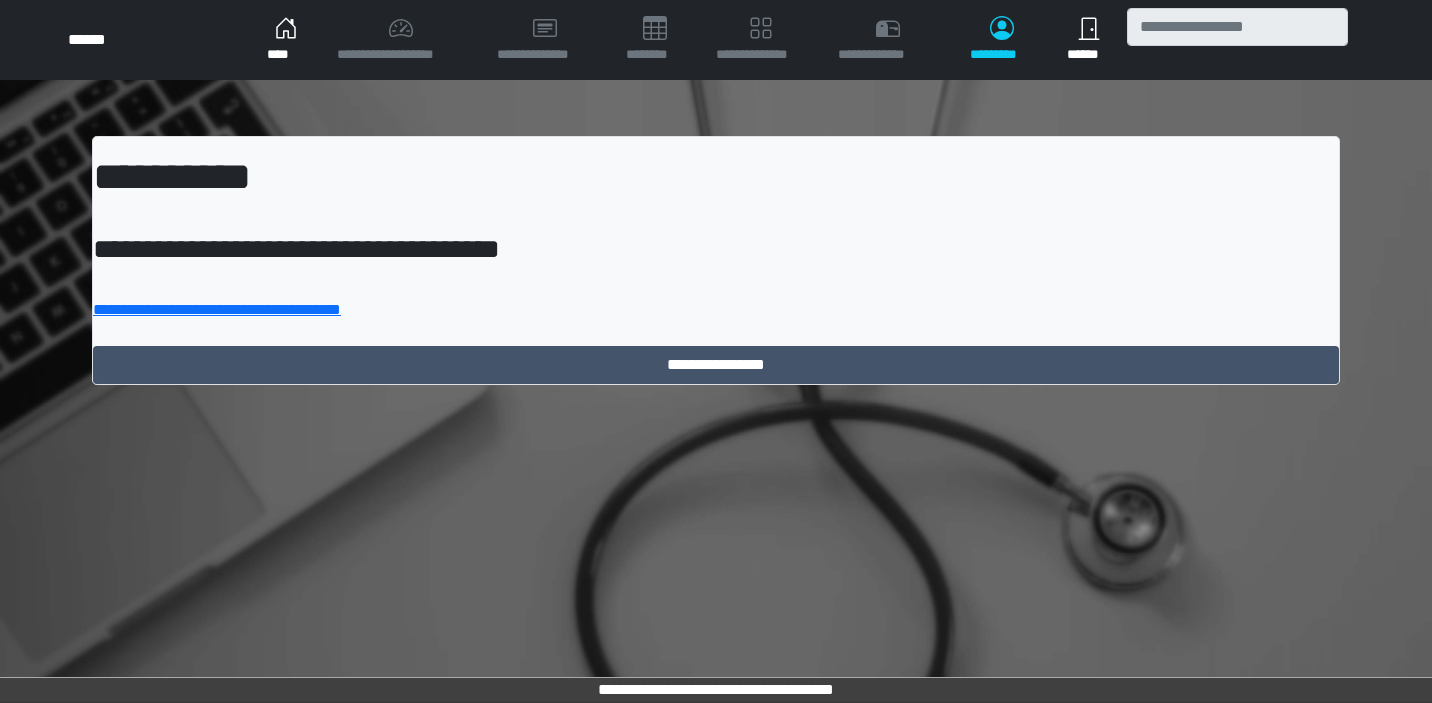 click on "**********" at bounding box center (716, 260) 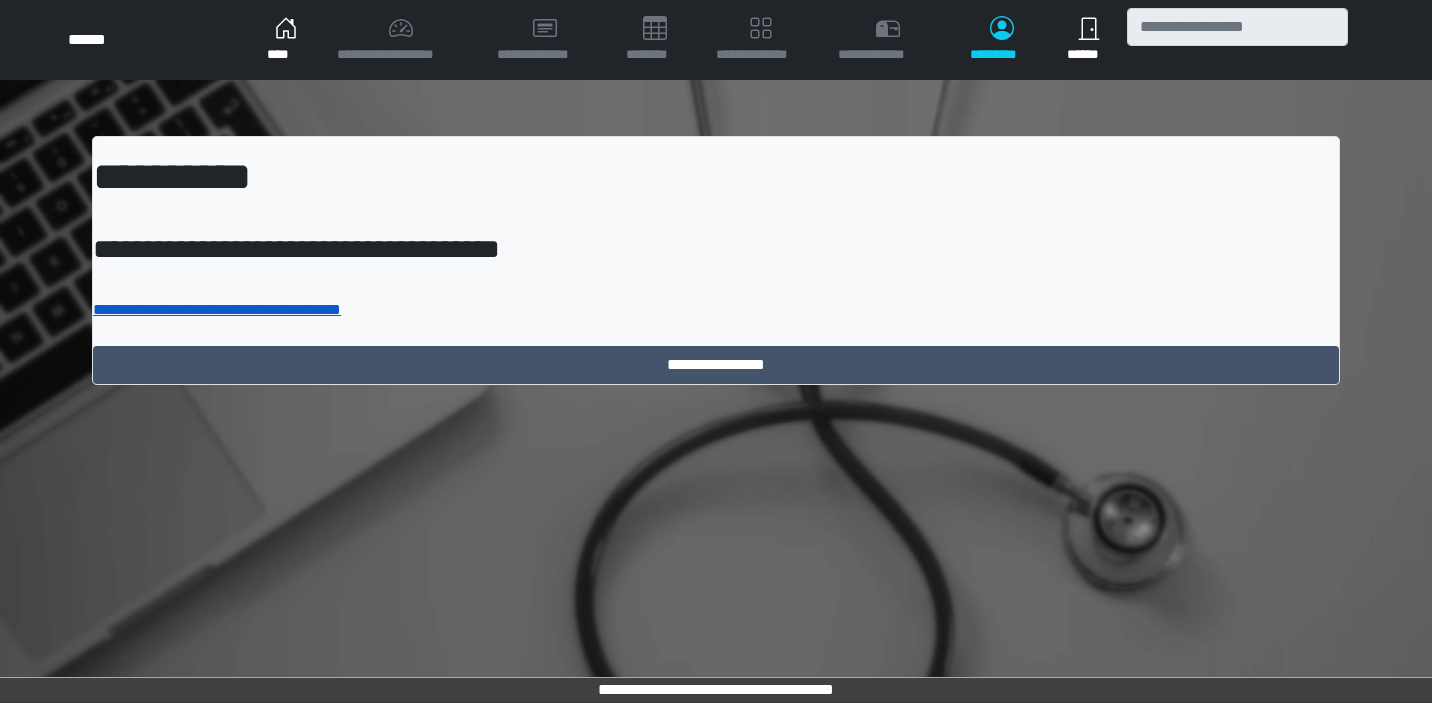click on "**********" at bounding box center (217, 309) 